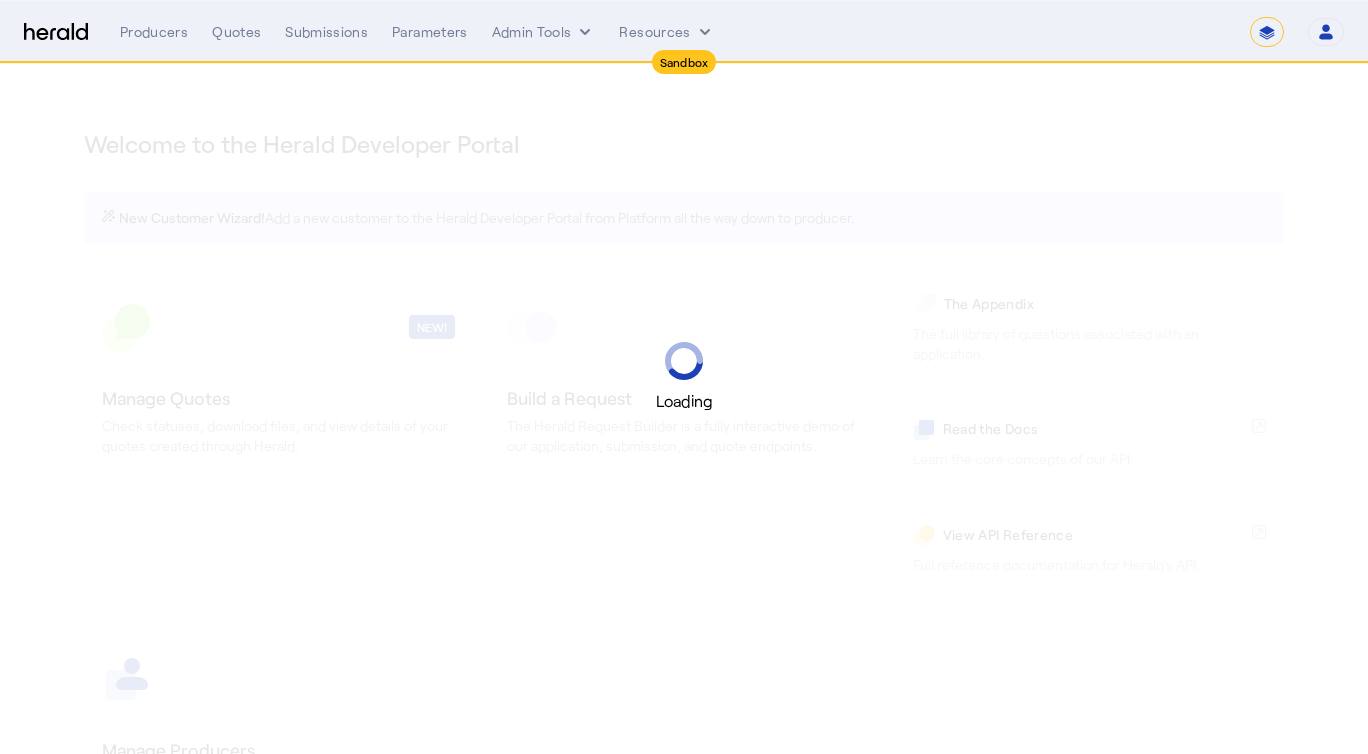 select on "*******" 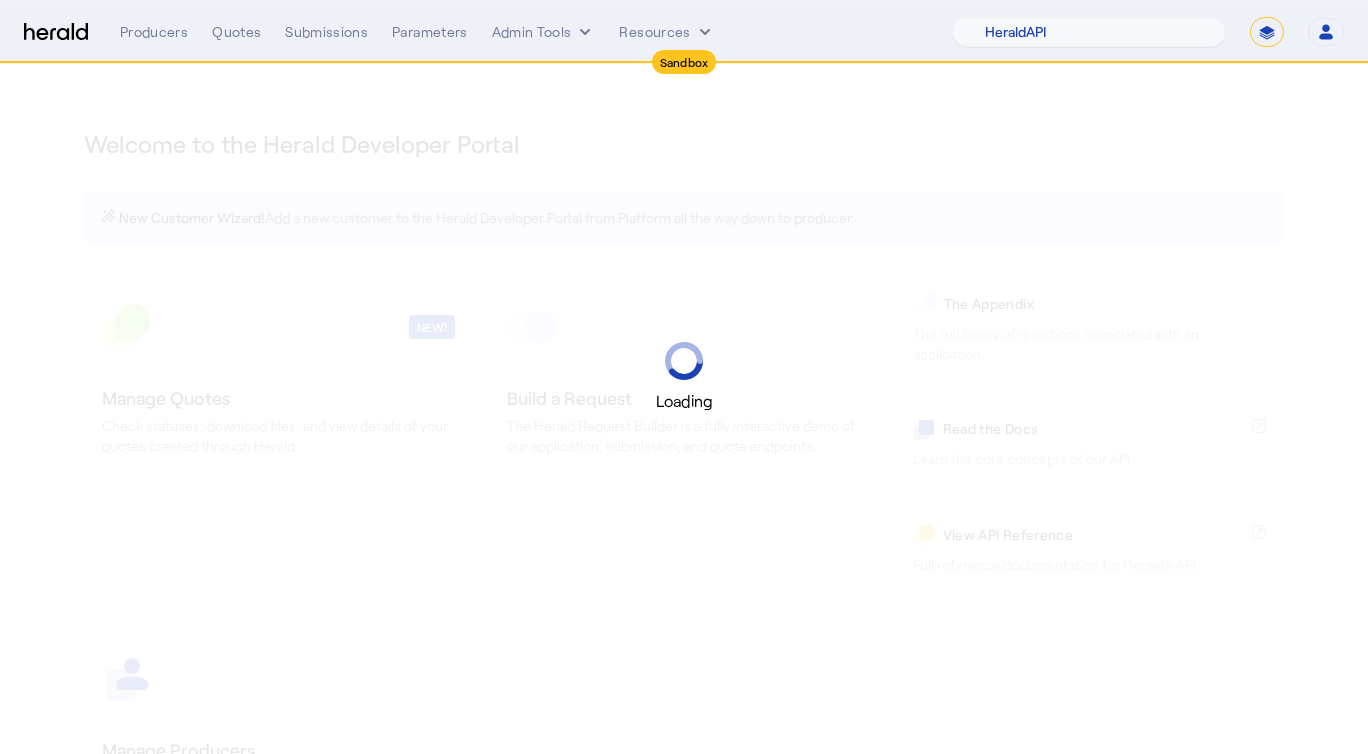 click on "**********" at bounding box center [1267, 32] 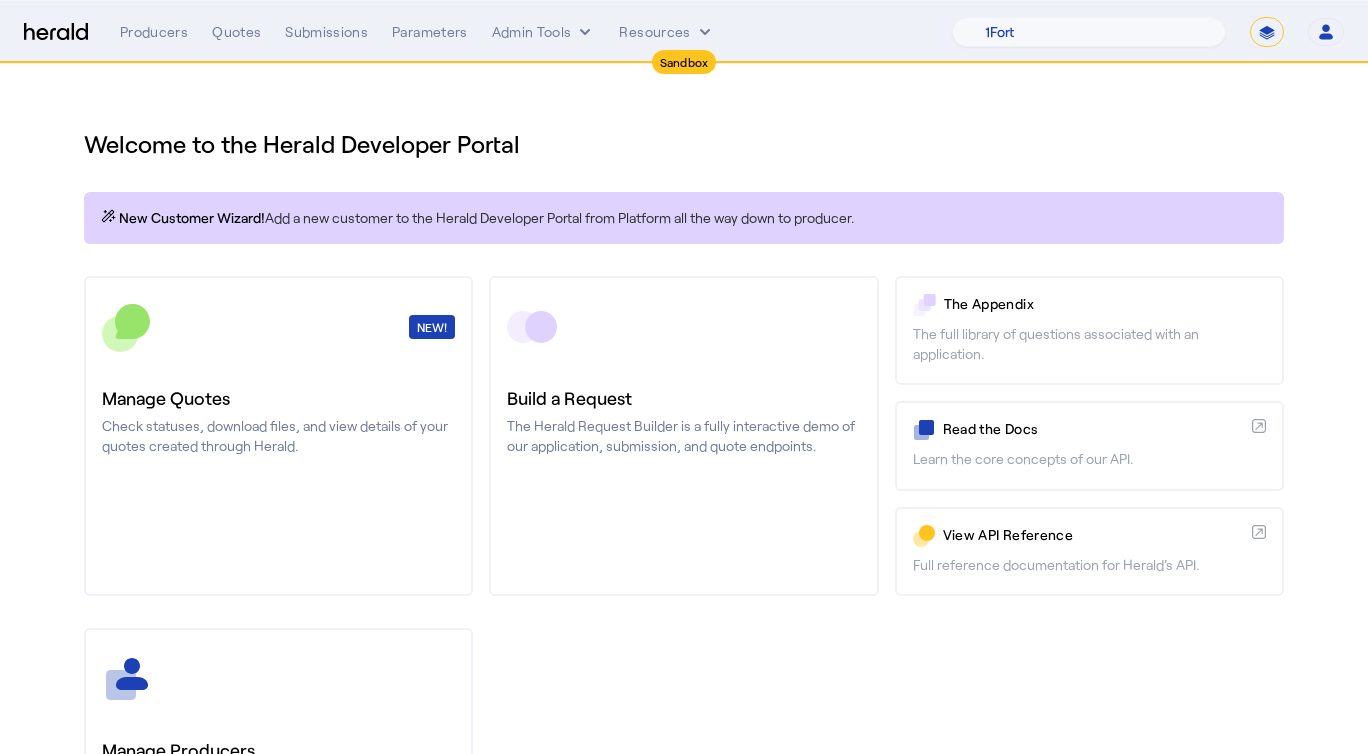 select on "**********" 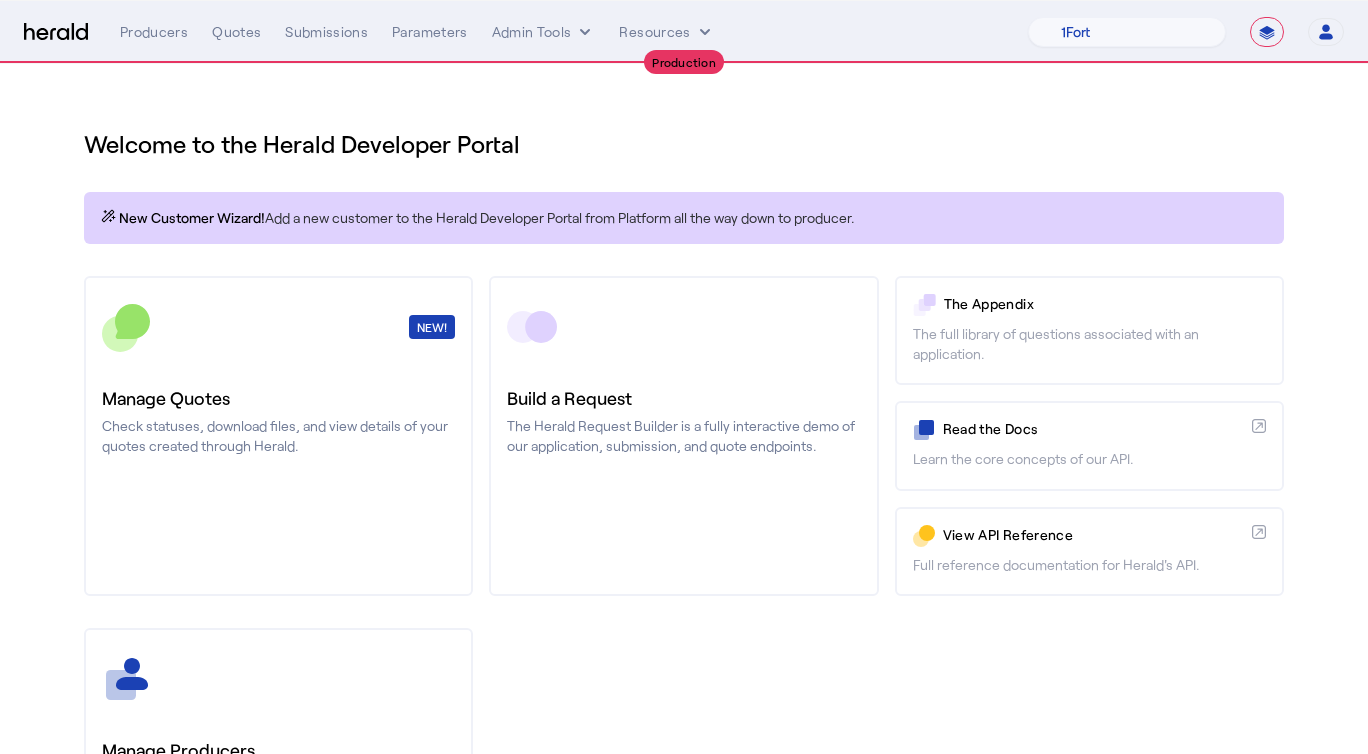 click on "**********" at bounding box center [684, 32] 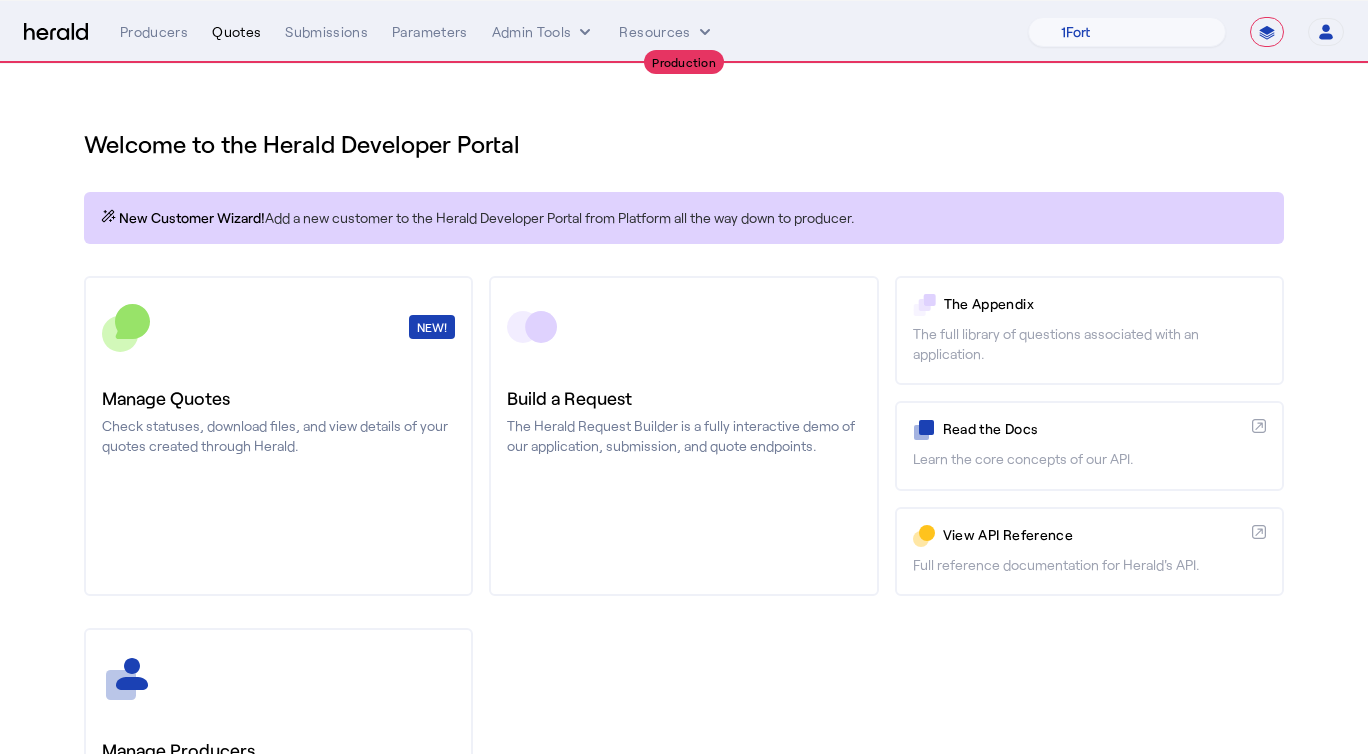 click on "Quotes" at bounding box center (236, 32) 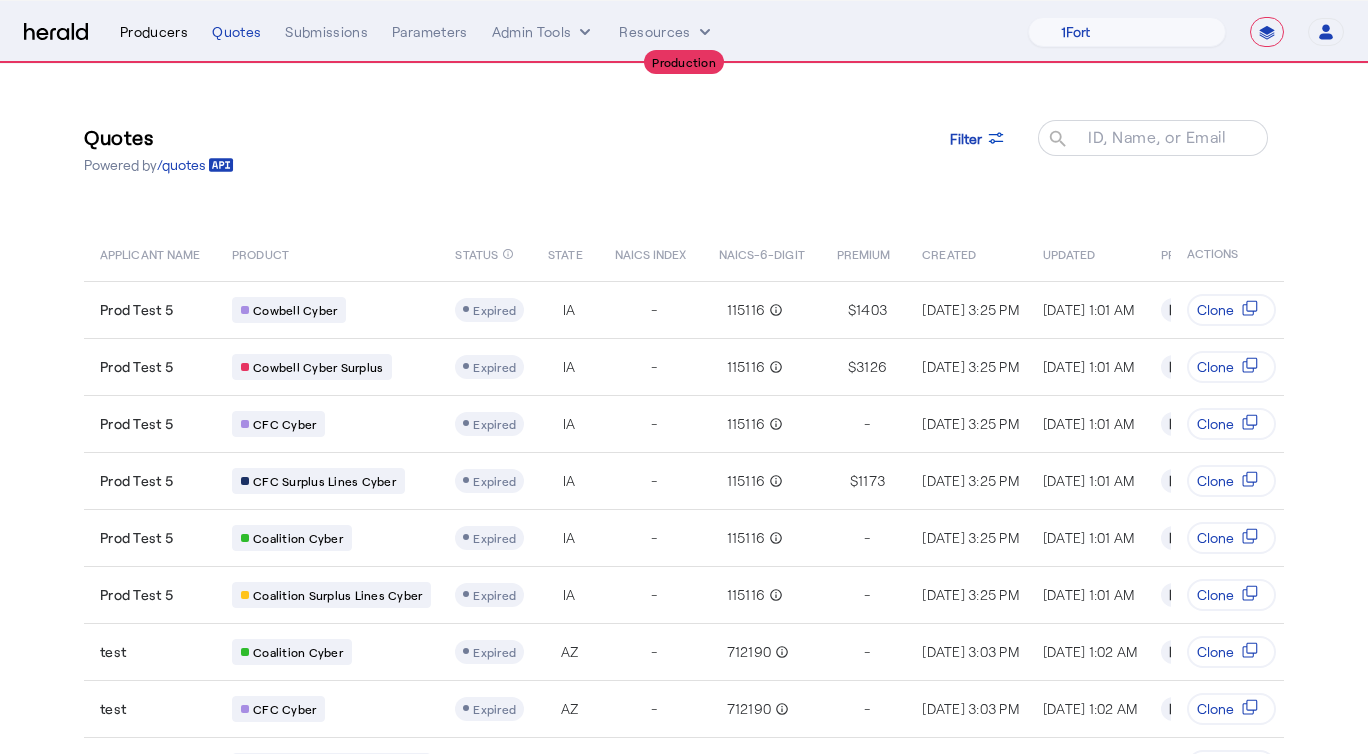 click on "Producers" at bounding box center [154, 32] 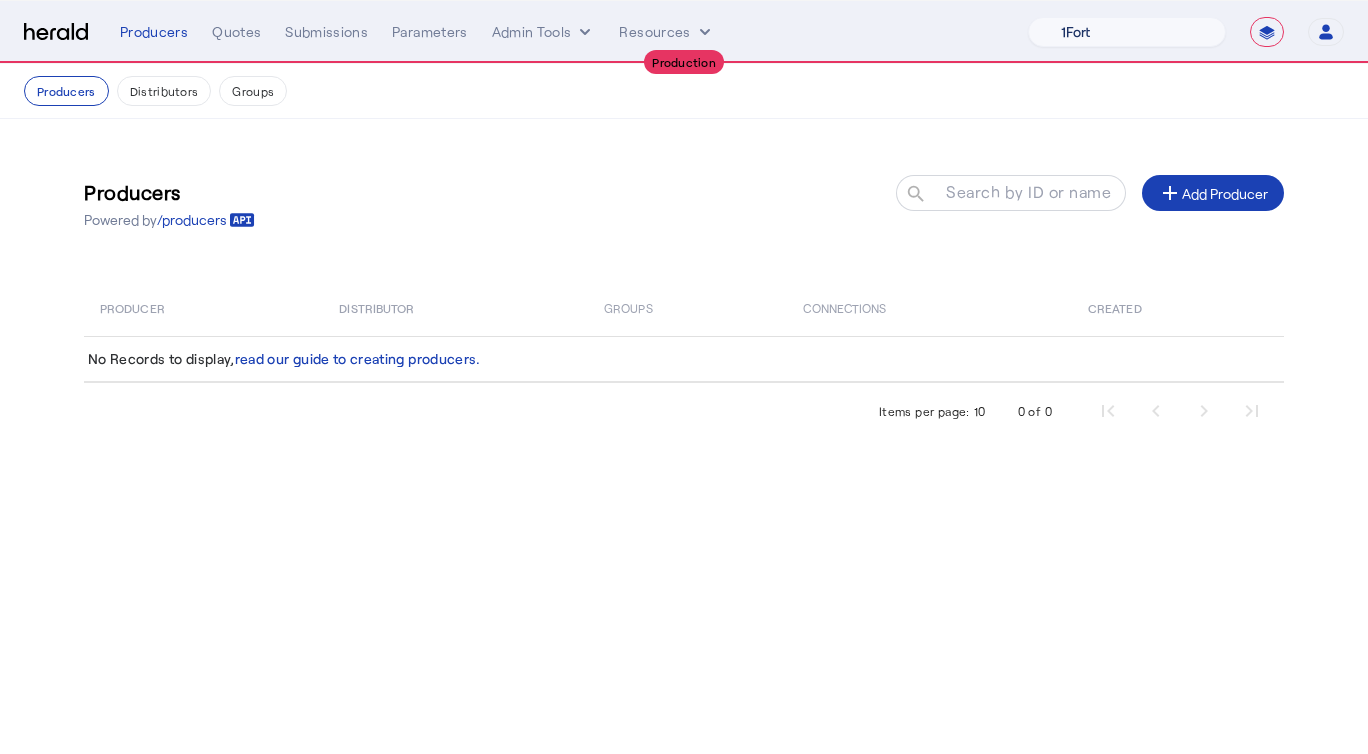 click on "1Fort   [PERSON_NAME]   [PERSON_NAME]   CRC   Campus Coverage   Citadel   Fifthwall   Flow Specialty (Capitola)   Founder Shield   Growthmill   HIB Marketplace   HeraldAPI   Layr   Limit   [PERSON_NAME]   QuoteWell   Sayata Labs   Semsee   Stere   USI   Vouch   Zywave" at bounding box center (1127, 32) 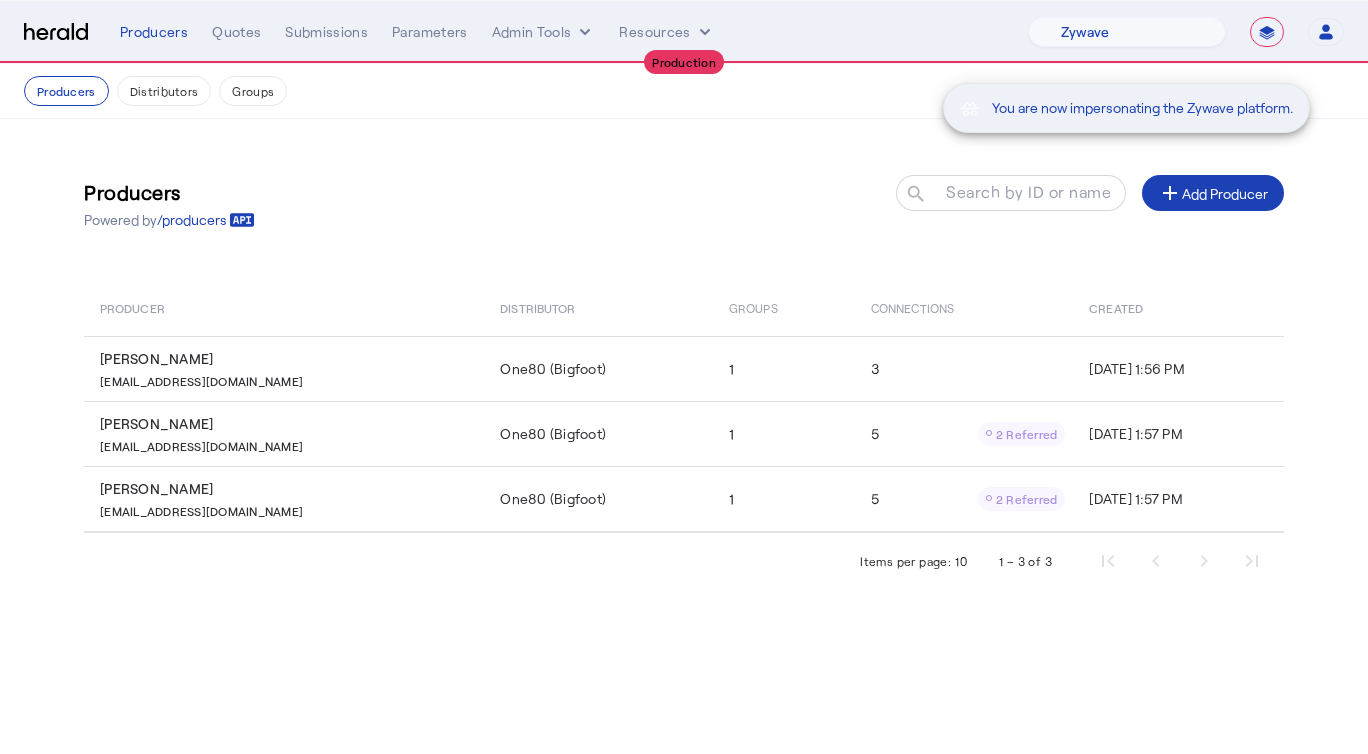 click on "You are now impersonating the Zywave platform." at bounding box center (684, 377) 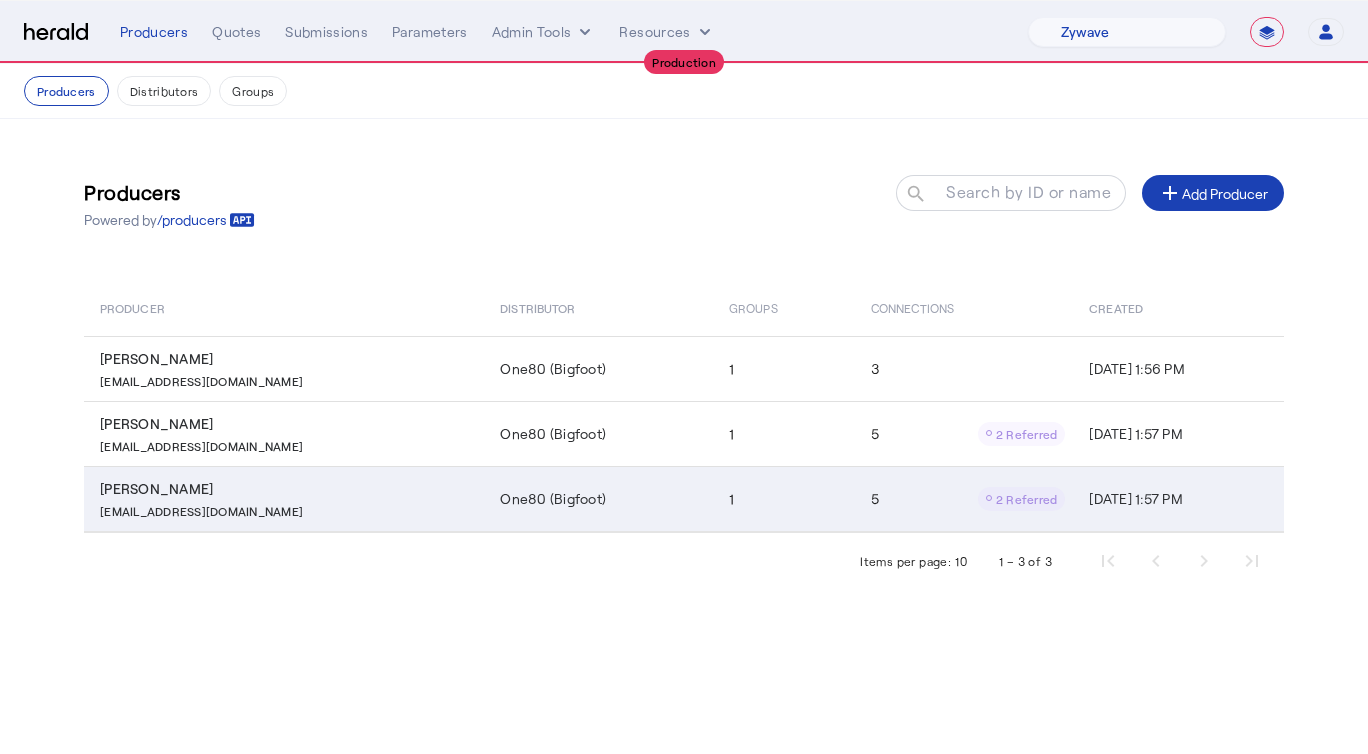 click on "One80 (Bigfoot)" 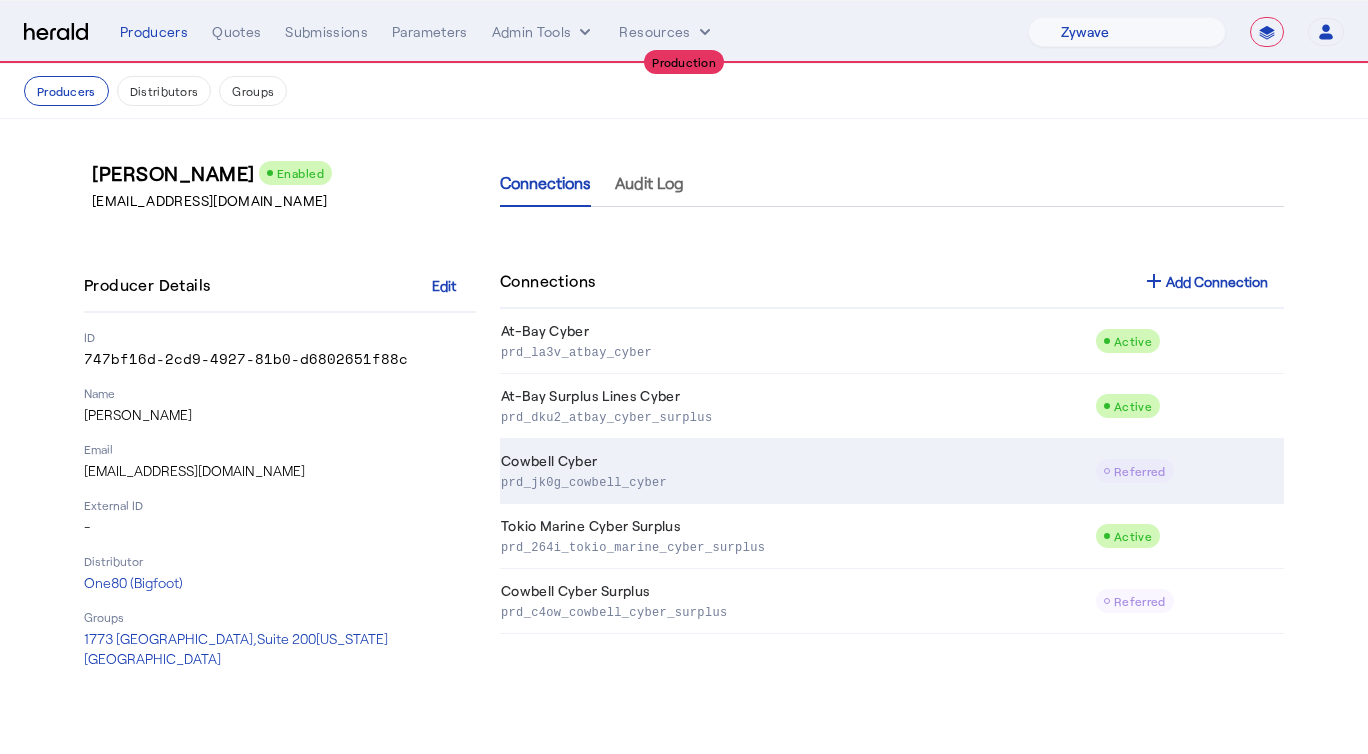 click on "Cowbell Cyber  prd_jk0g_cowbell_cyber" 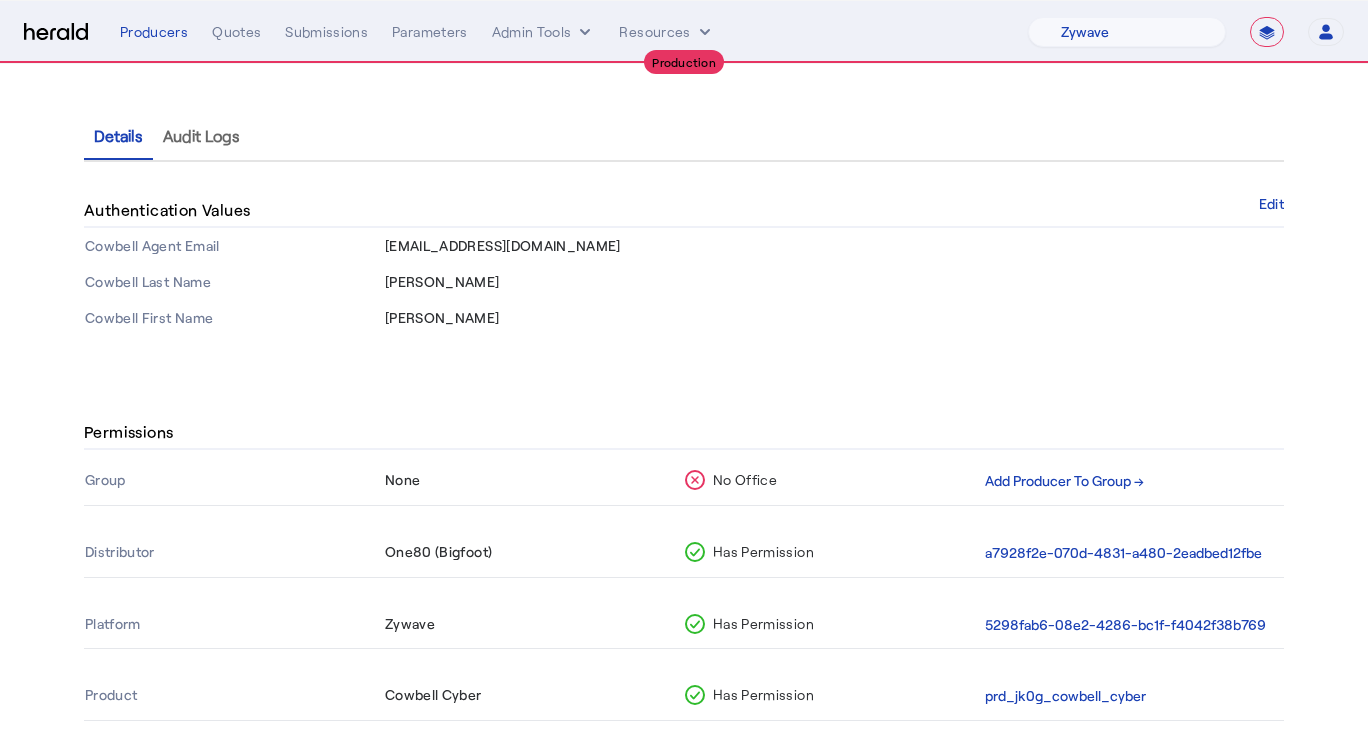 scroll, scrollTop: 198, scrollLeft: 0, axis: vertical 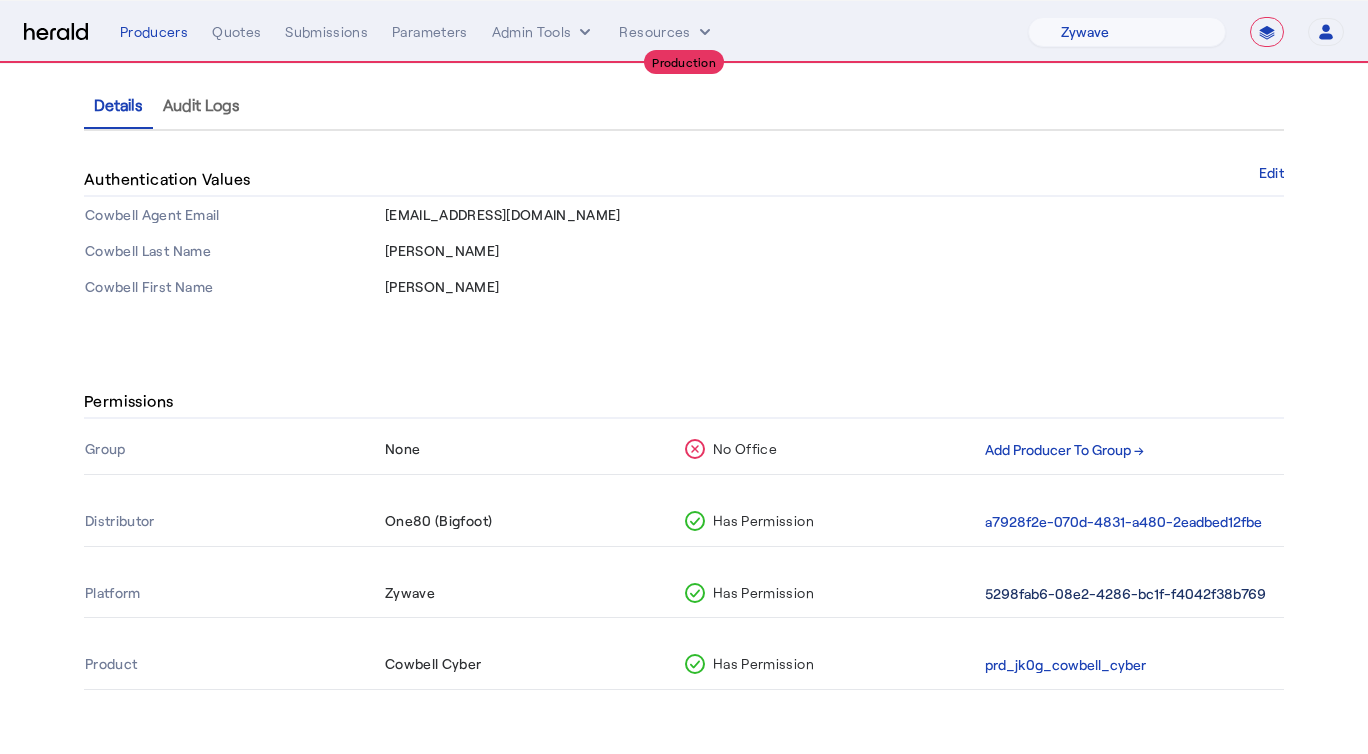 click on "5298fab6-08e2-4286-bc1f-f4042f38b769" 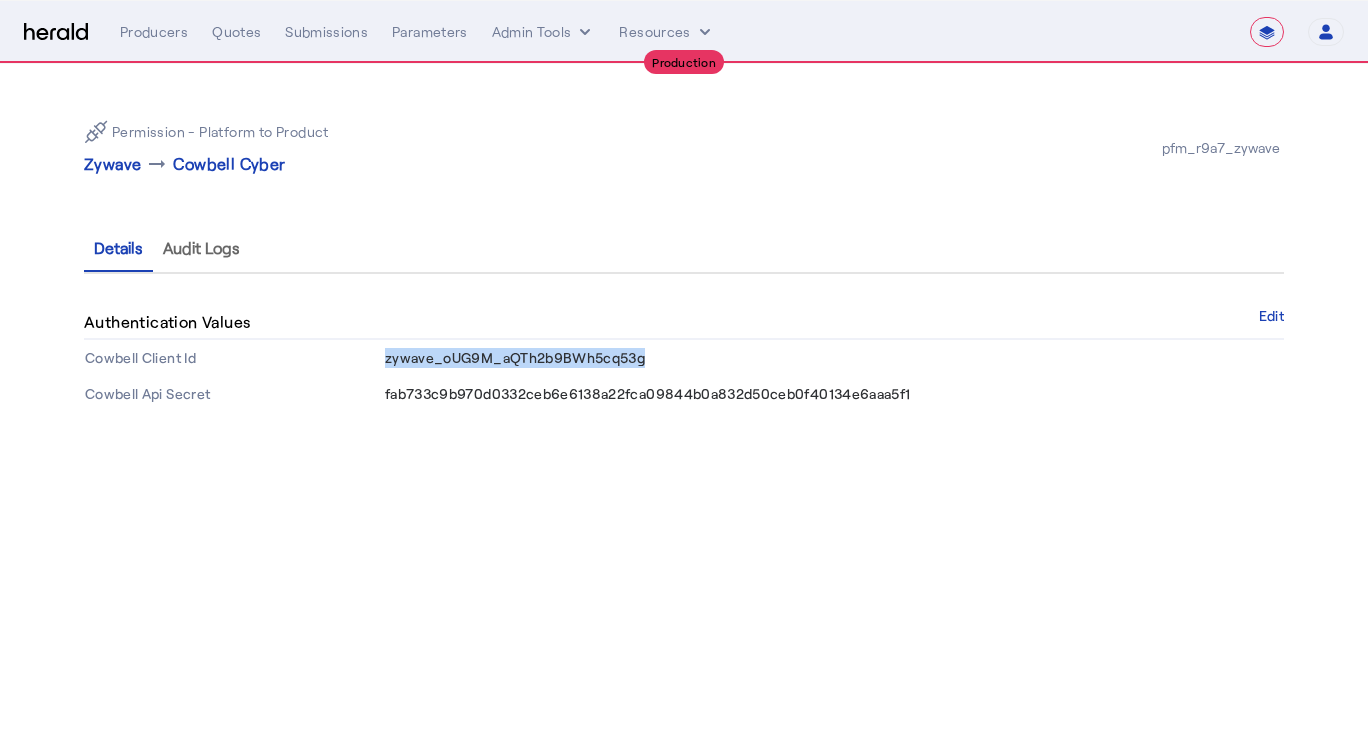 drag, startPoint x: 385, startPoint y: 357, endPoint x: 703, endPoint y: 358, distance: 318.0016 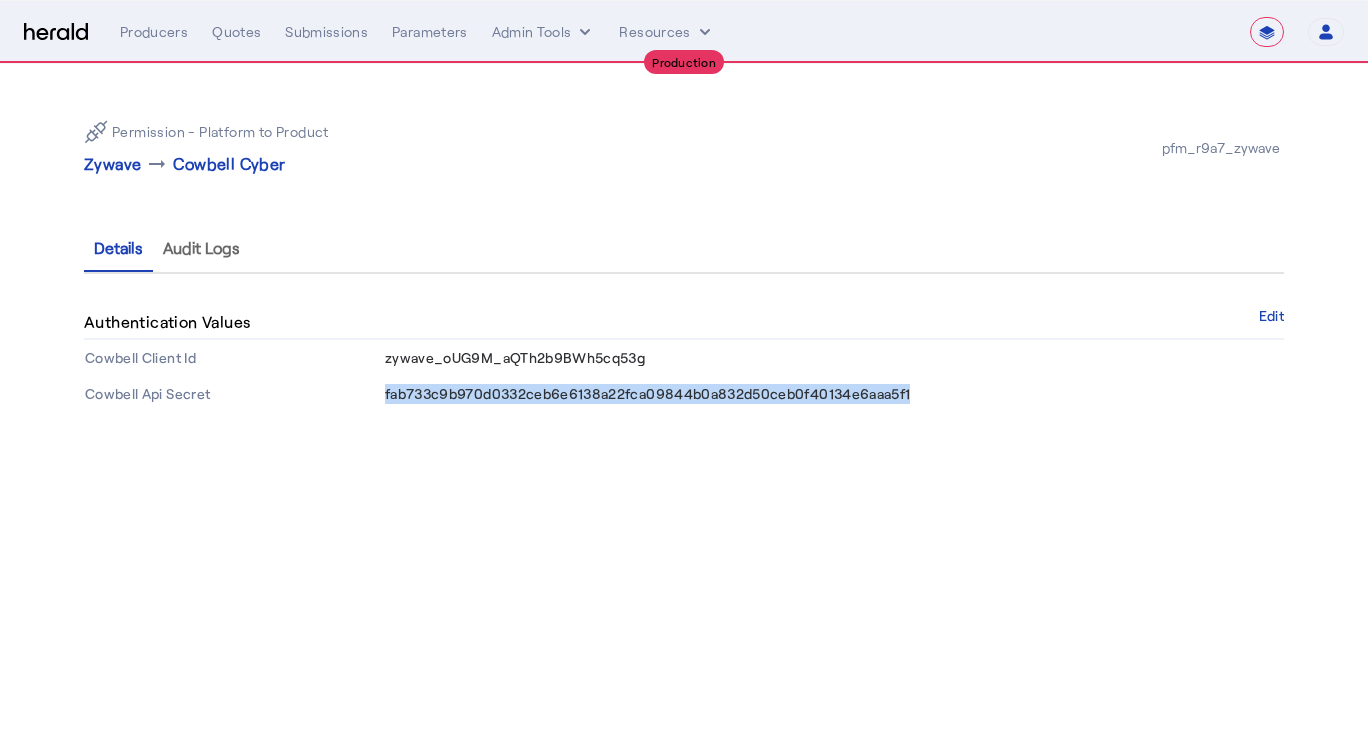 drag, startPoint x: 385, startPoint y: 393, endPoint x: 939, endPoint y: 387, distance: 554.0325 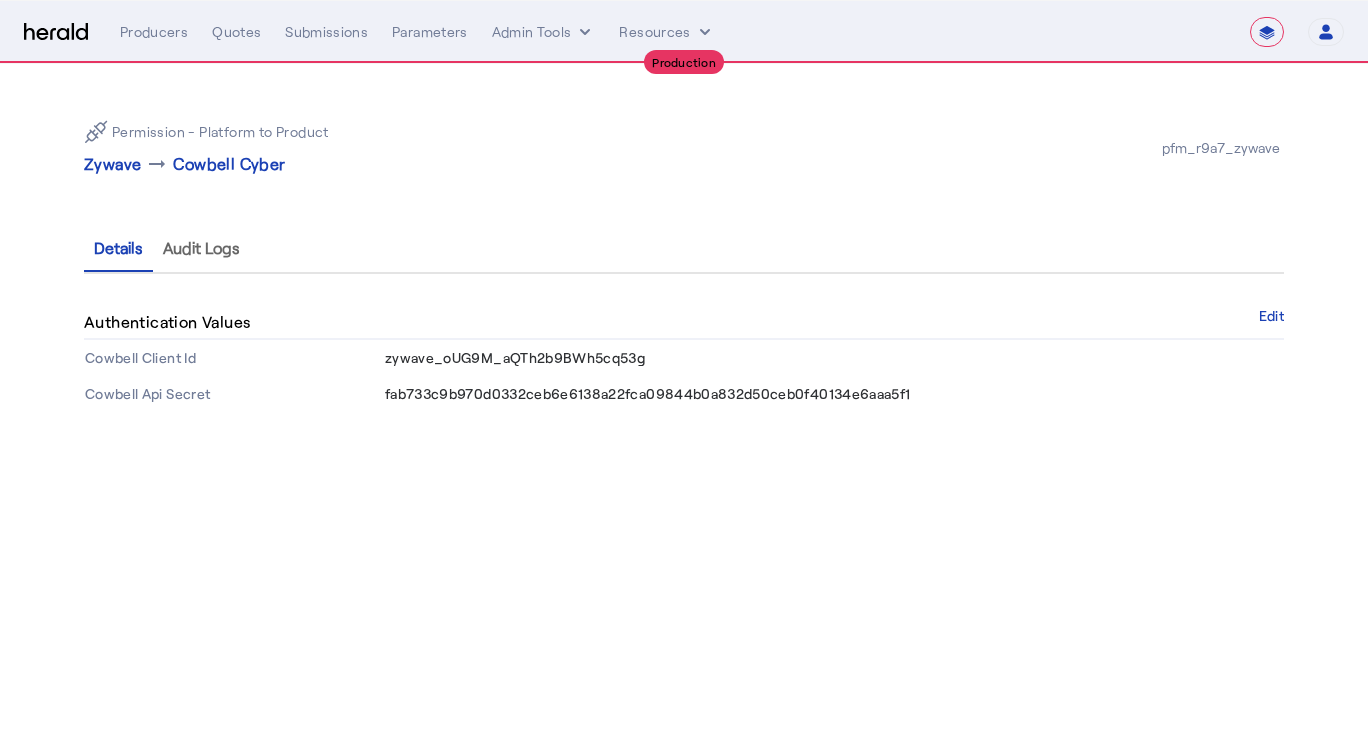 click on "**********" at bounding box center [684, 377] 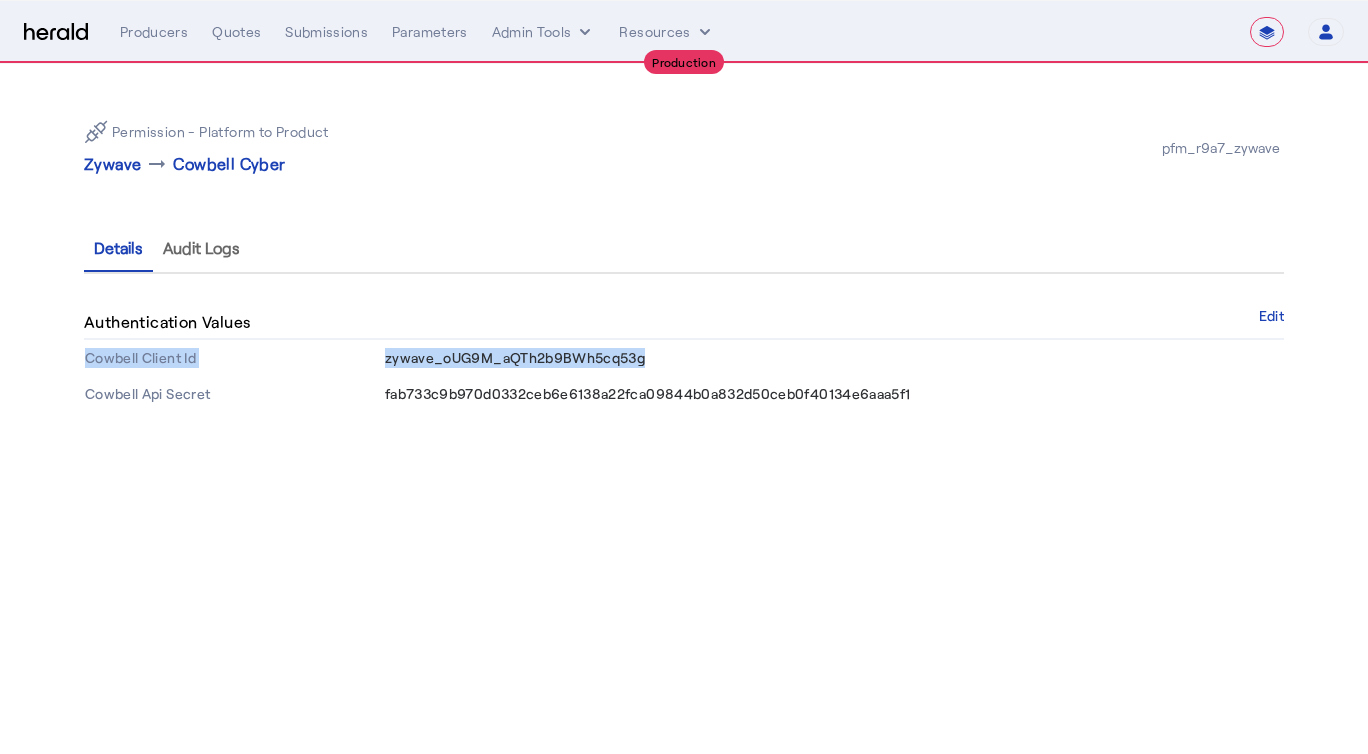 drag, startPoint x: 652, startPoint y: 360, endPoint x: 382, endPoint y: 360, distance: 270 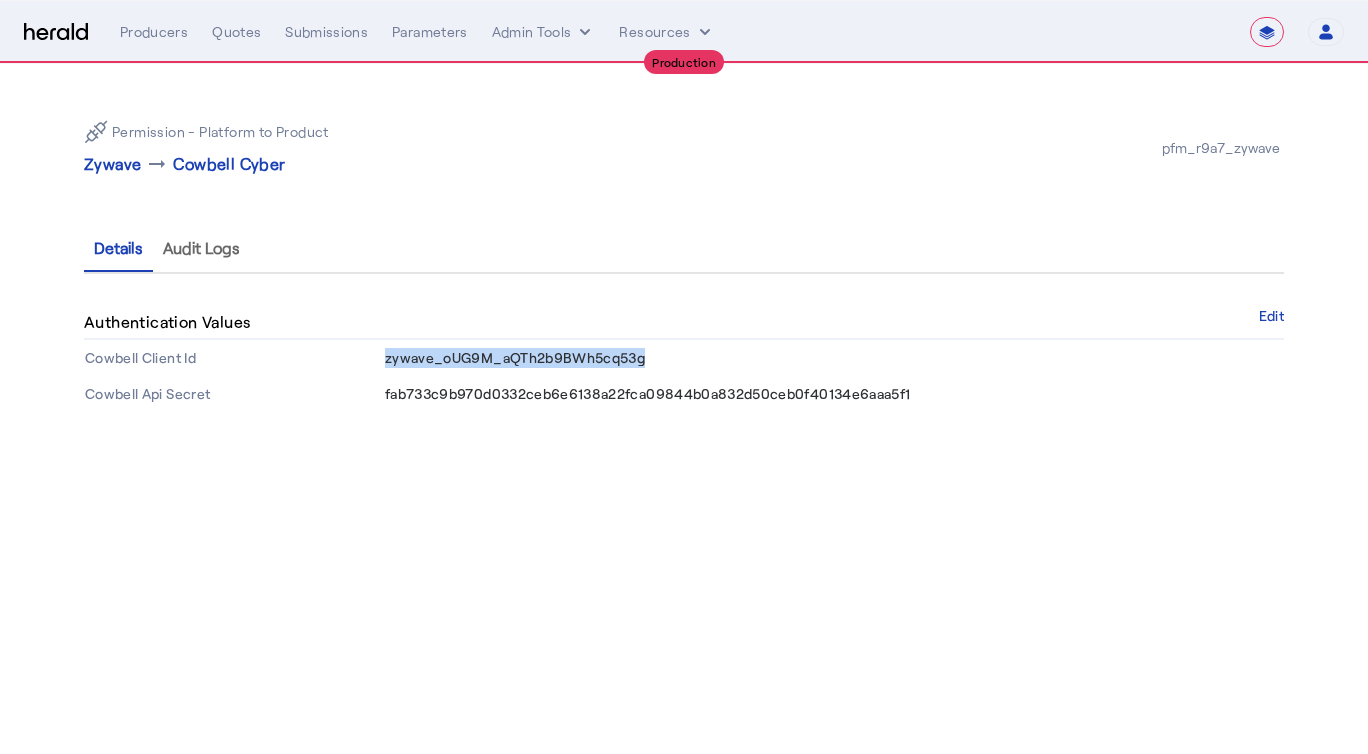 drag, startPoint x: 384, startPoint y: 360, endPoint x: 642, endPoint y: 350, distance: 258.19373 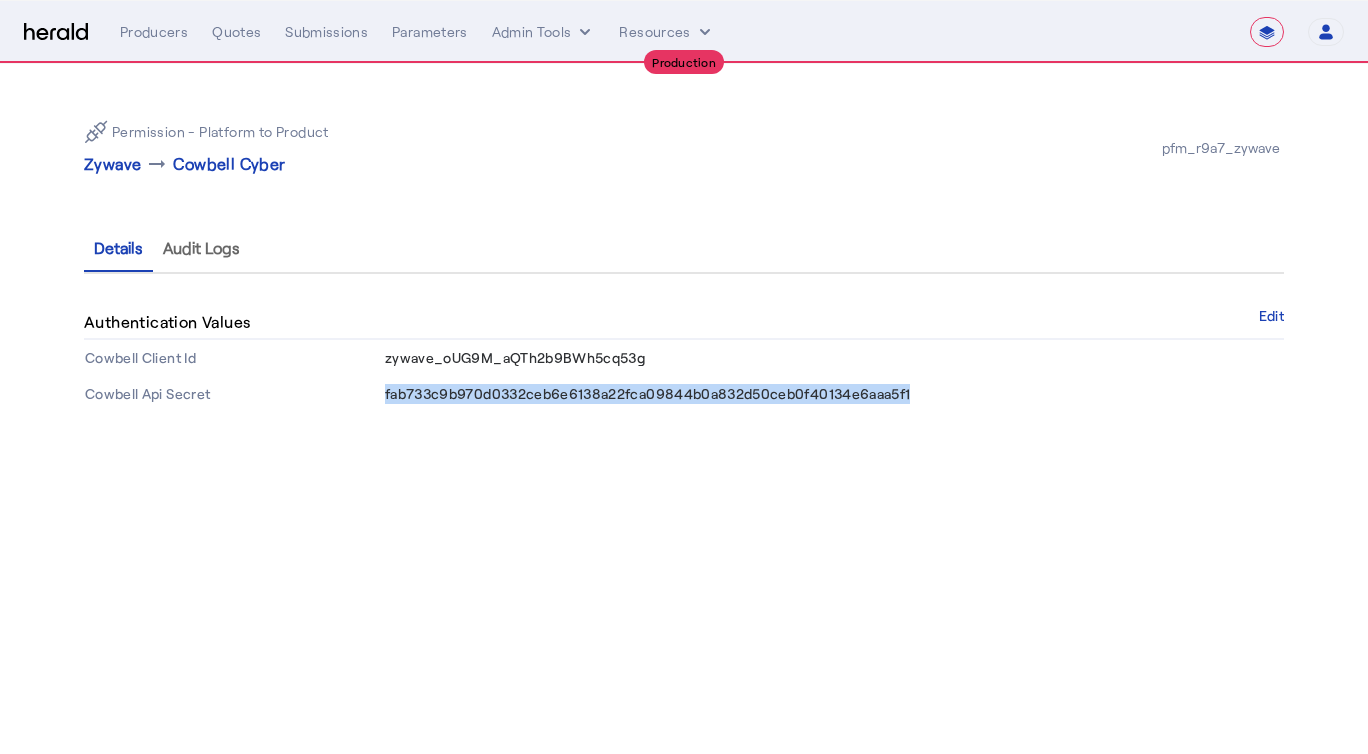 drag, startPoint x: 384, startPoint y: 391, endPoint x: 916, endPoint y: 399, distance: 532.0601 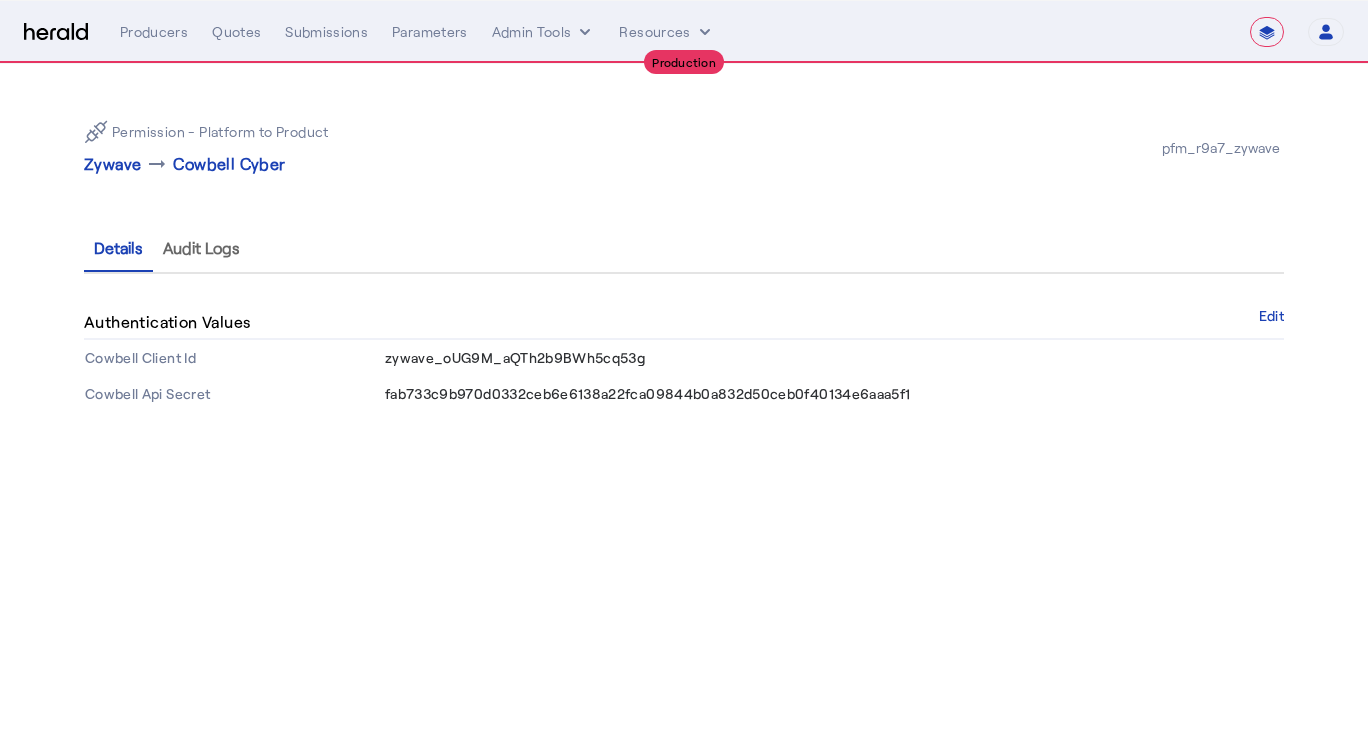 click on "Producers   Quotes   Submissions   Parameters   Admin Tools
Resources" at bounding box center [673, 32] 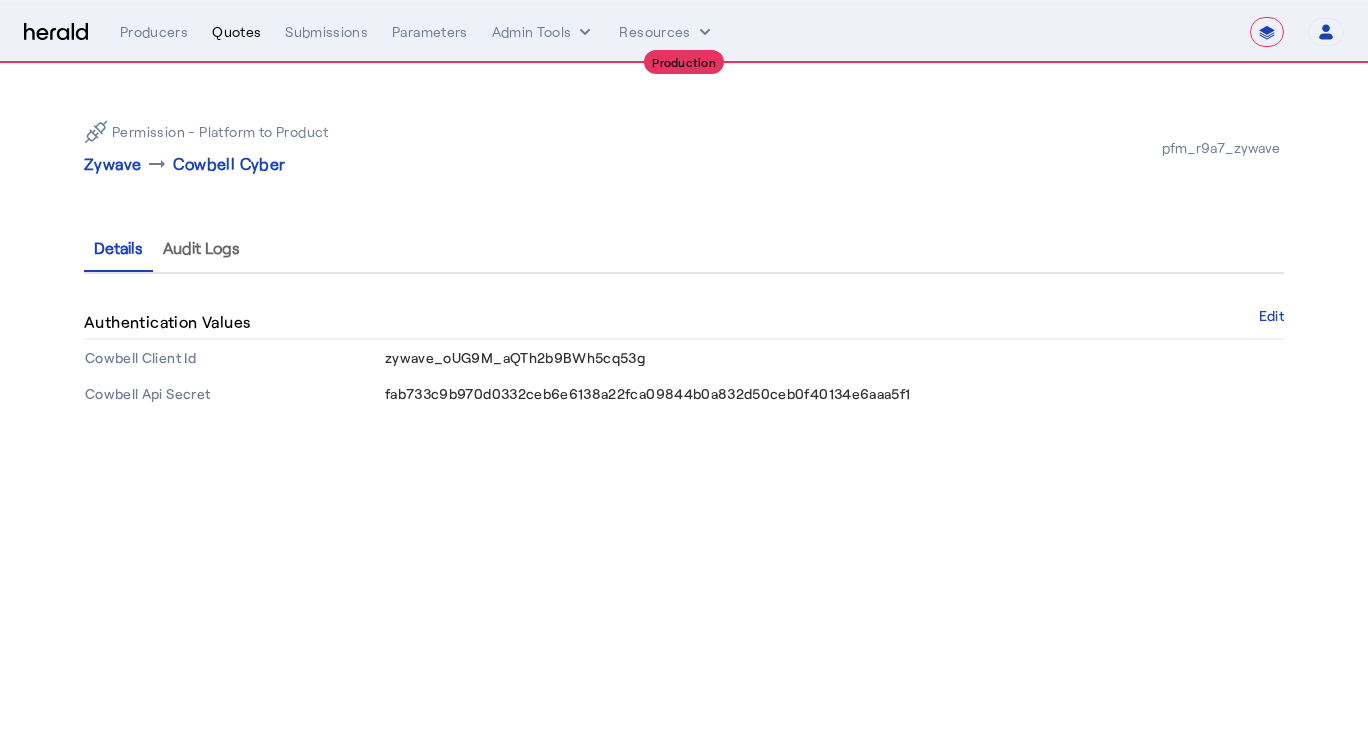 click on "Quotes" at bounding box center [236, 32] 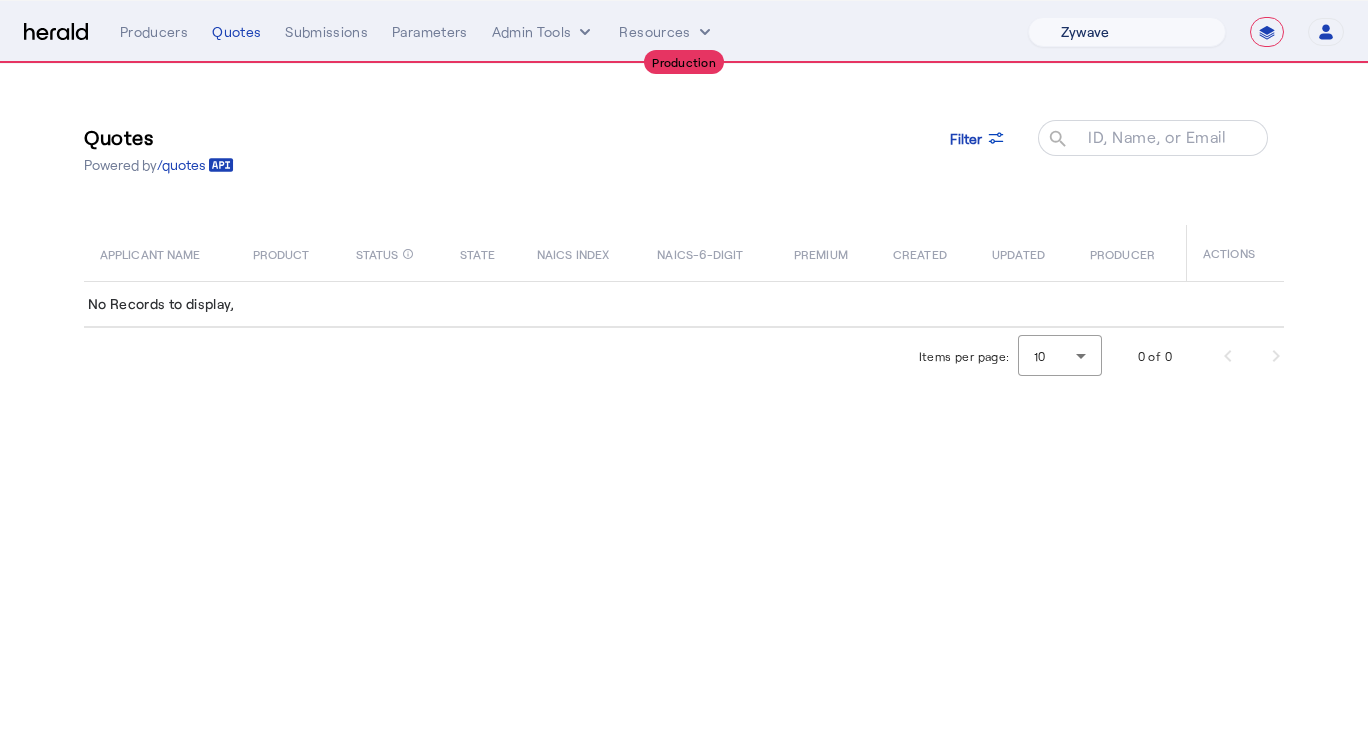 click on "1Fort   [PERSON_NAME]   [PERSON_NAME]   CRC   Campus Coverage   Citadel   Fifthwall   Flow Specialty (Capitola)   Founder Shield   Growthmill   HIB Marketplace   HeraldAPI   Layr   Limit   [PERSON_NAME]   QuoteWell   Sayata Labs   Semsee   Stere   USI   Vouch   Zywave" at bounding box center (1127, 32) 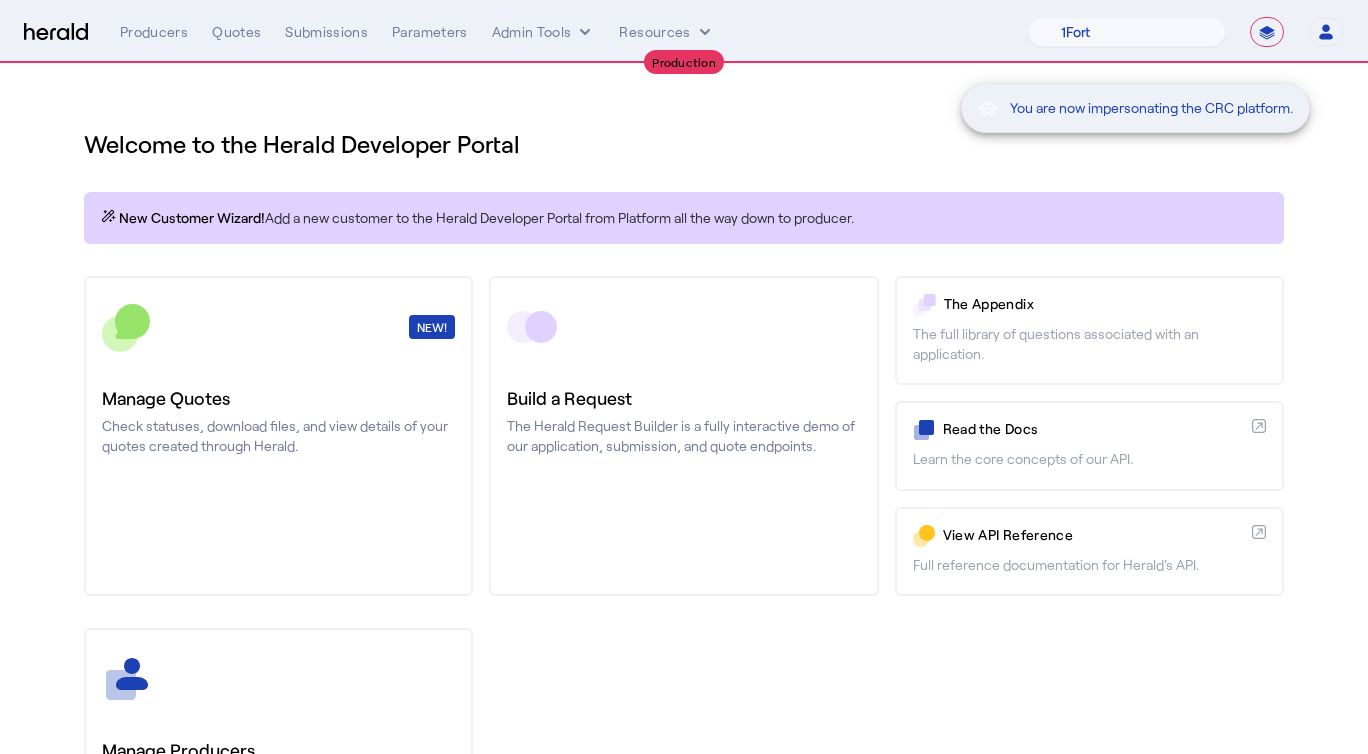 click on "You are now impersonating the CRC platform." at bounding box center (684, 377) 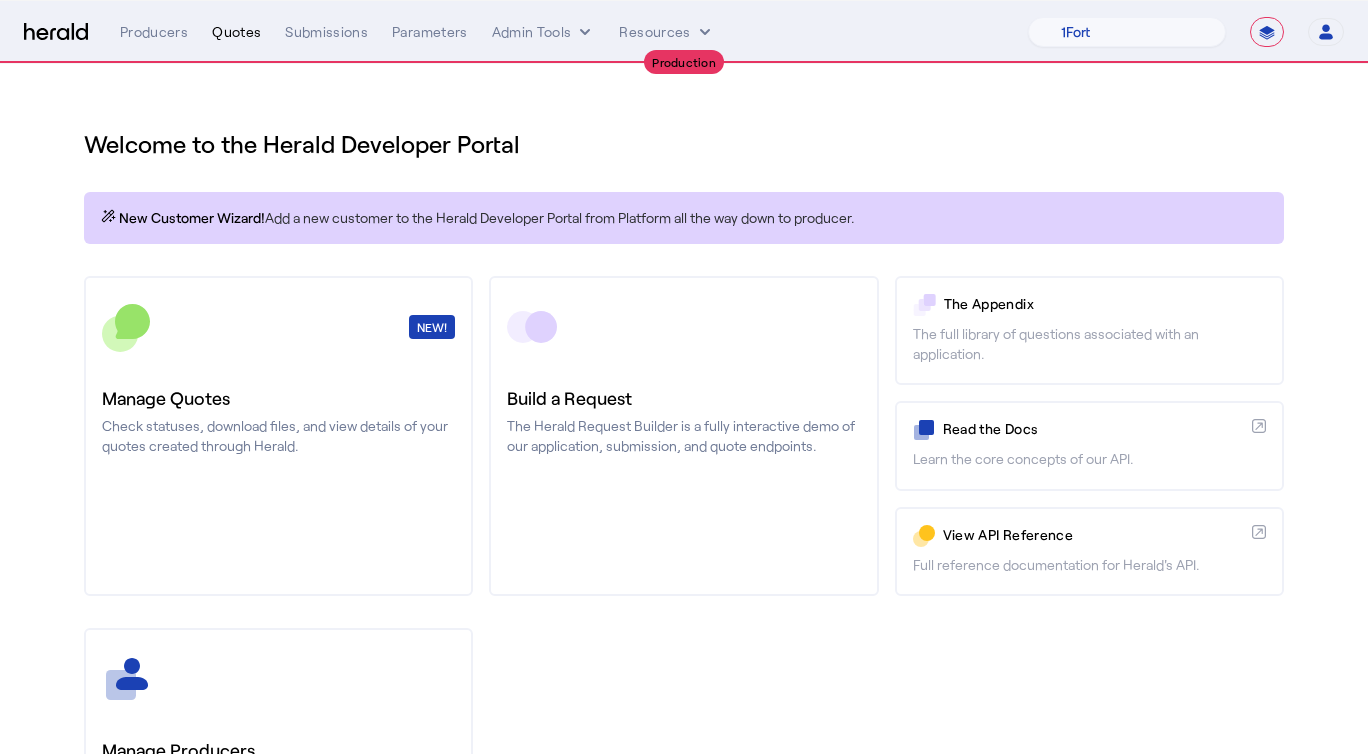 click on "Quotes" at bounding box center [236, 32] 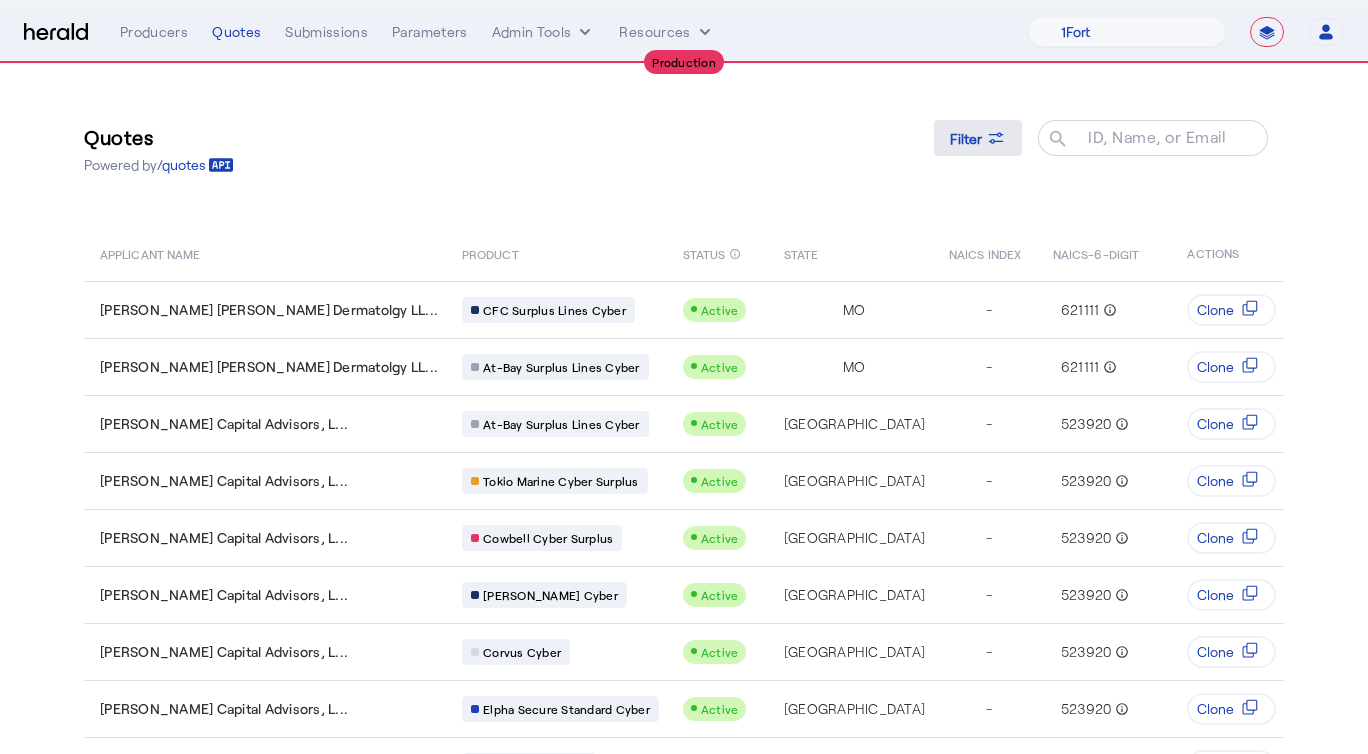 click at bounding box center [978, 138] 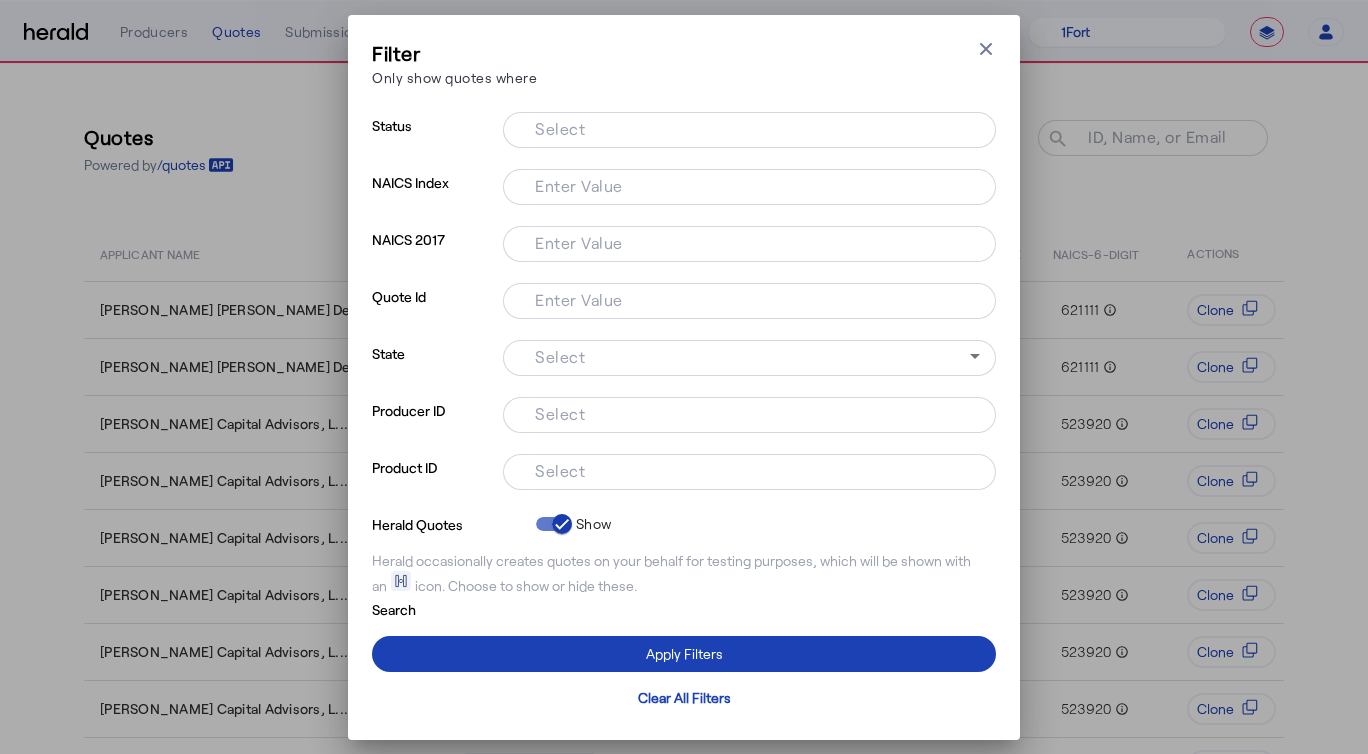 click on "Select" at bounding box center [745, 470] 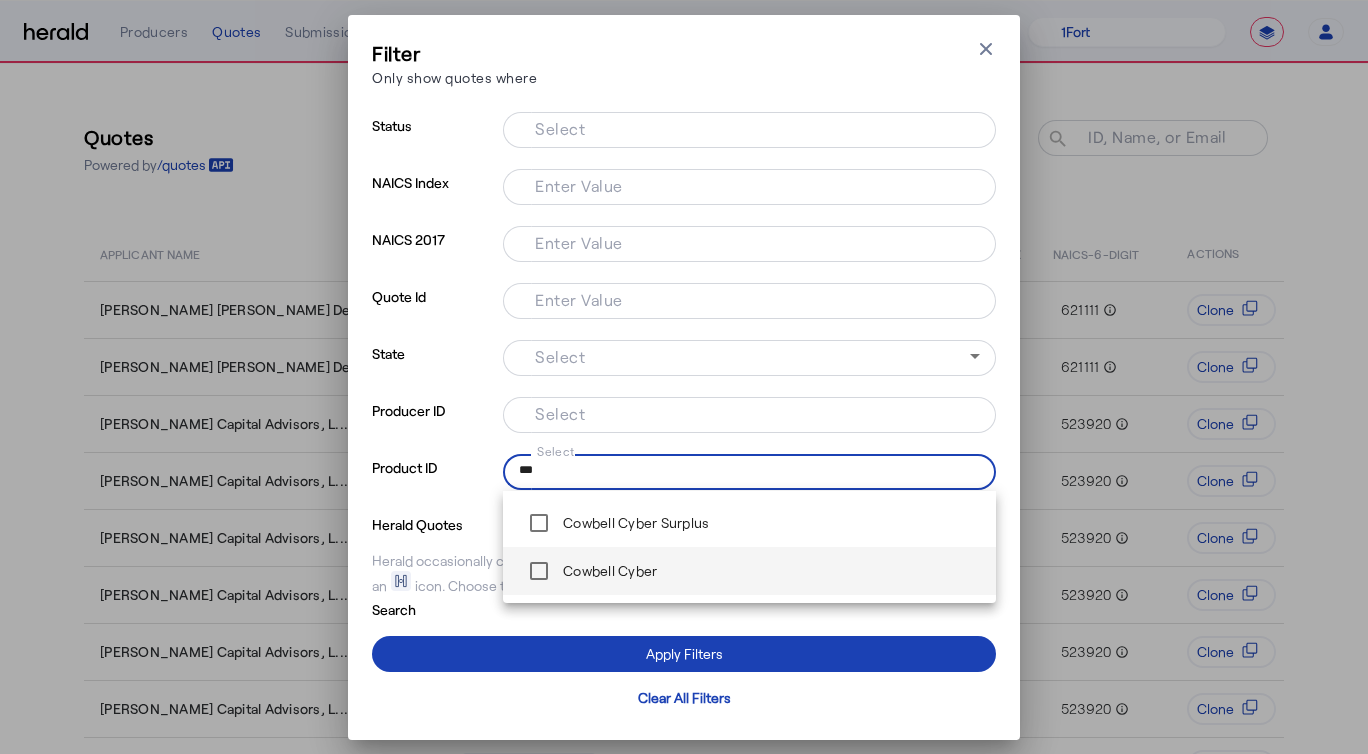 type on "***" 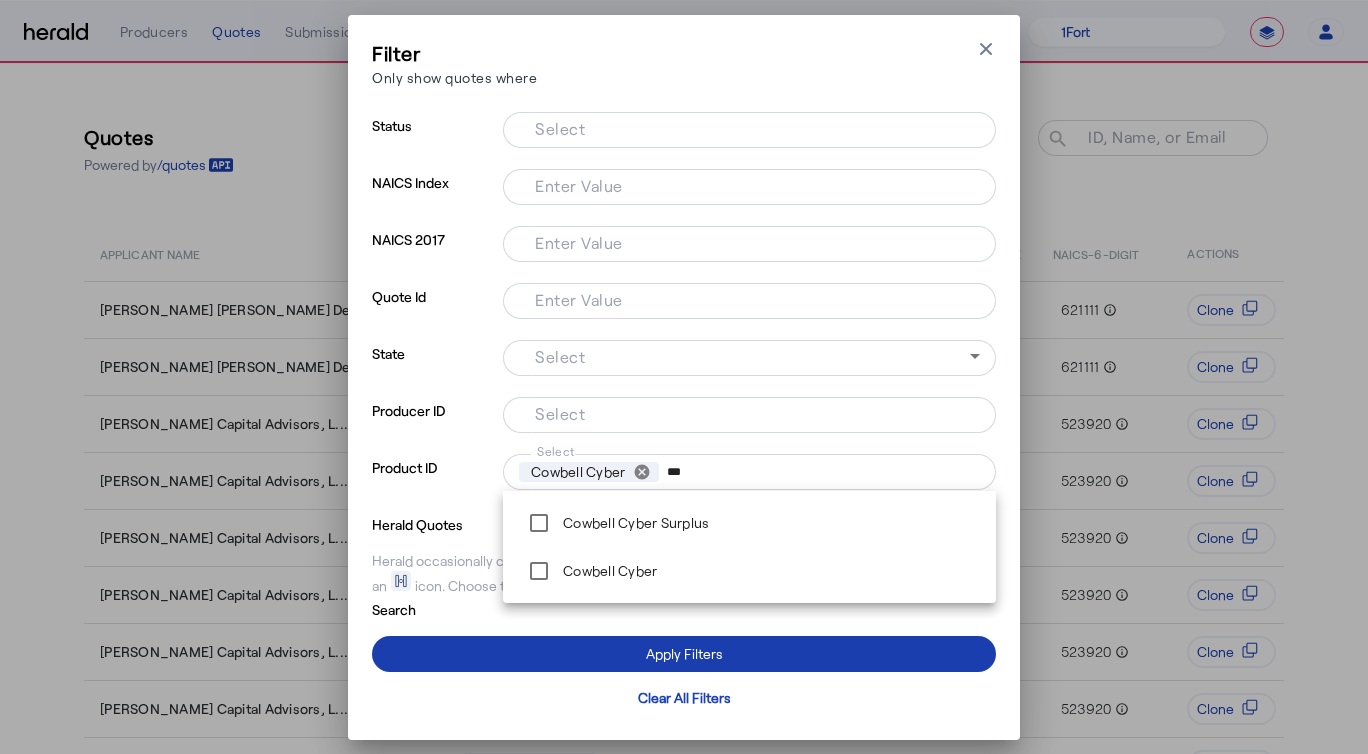 click at bounding box center (684, 654) 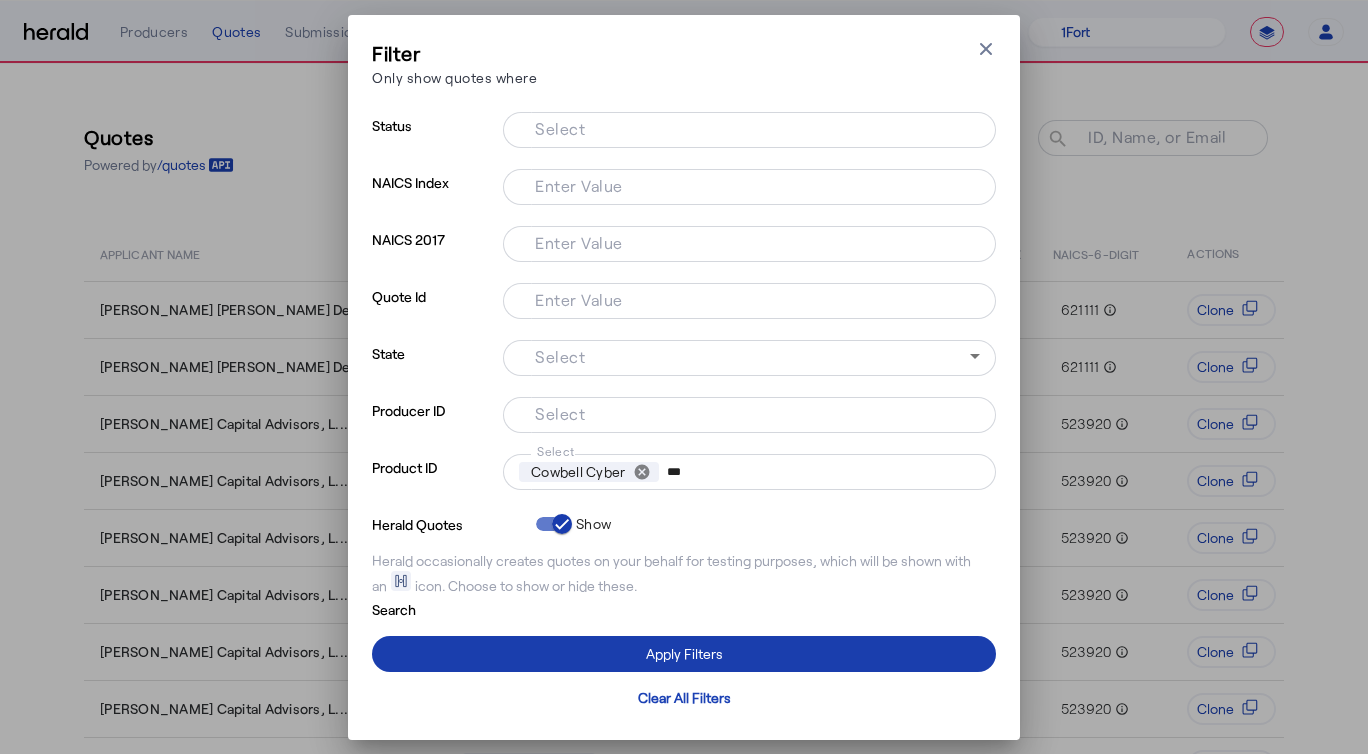 type 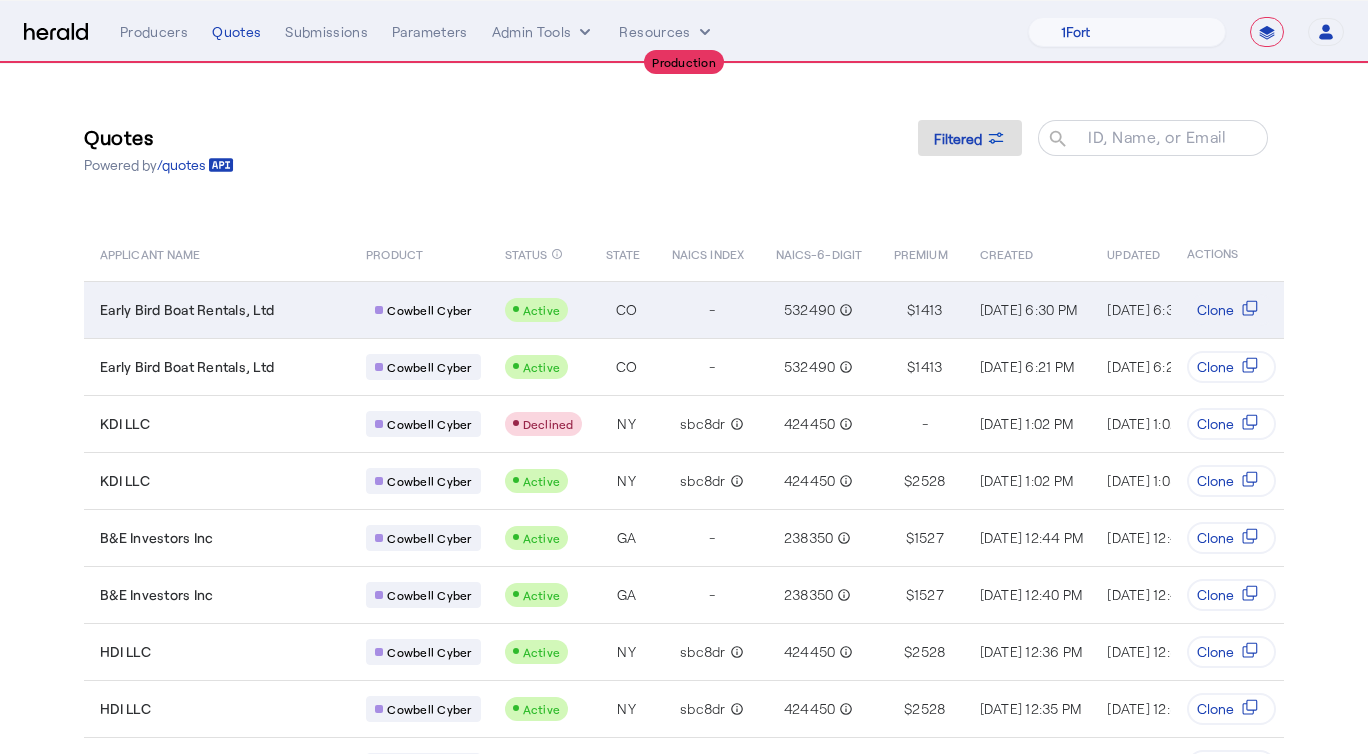 click on "Cowbell Cyber" at bounding box center [419, 309] 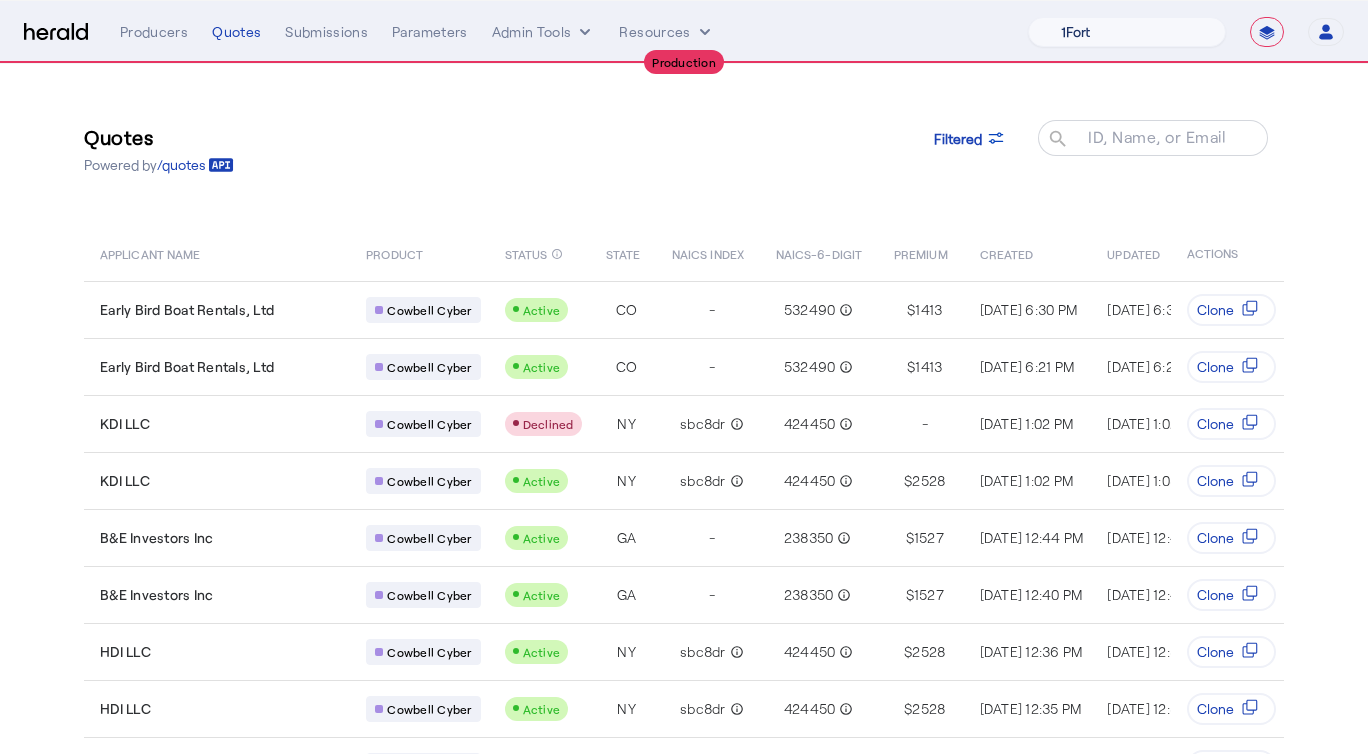 click on "1Fort   [PERSON_NAME]   [PERSON_NAME]   CRC   Campus Coverage   Citadel   Fifthwall   Flow Specialty (Capitola)   Founder Shield   Growthmill   HIB Marketplace   HeraldAPI   Layr   Limit   [PERSON_NAME]   QuoteWell   Sayata Labs   Semsee   Stere   USI   Vouch   Zywave" at bounding box center (1127, 32) 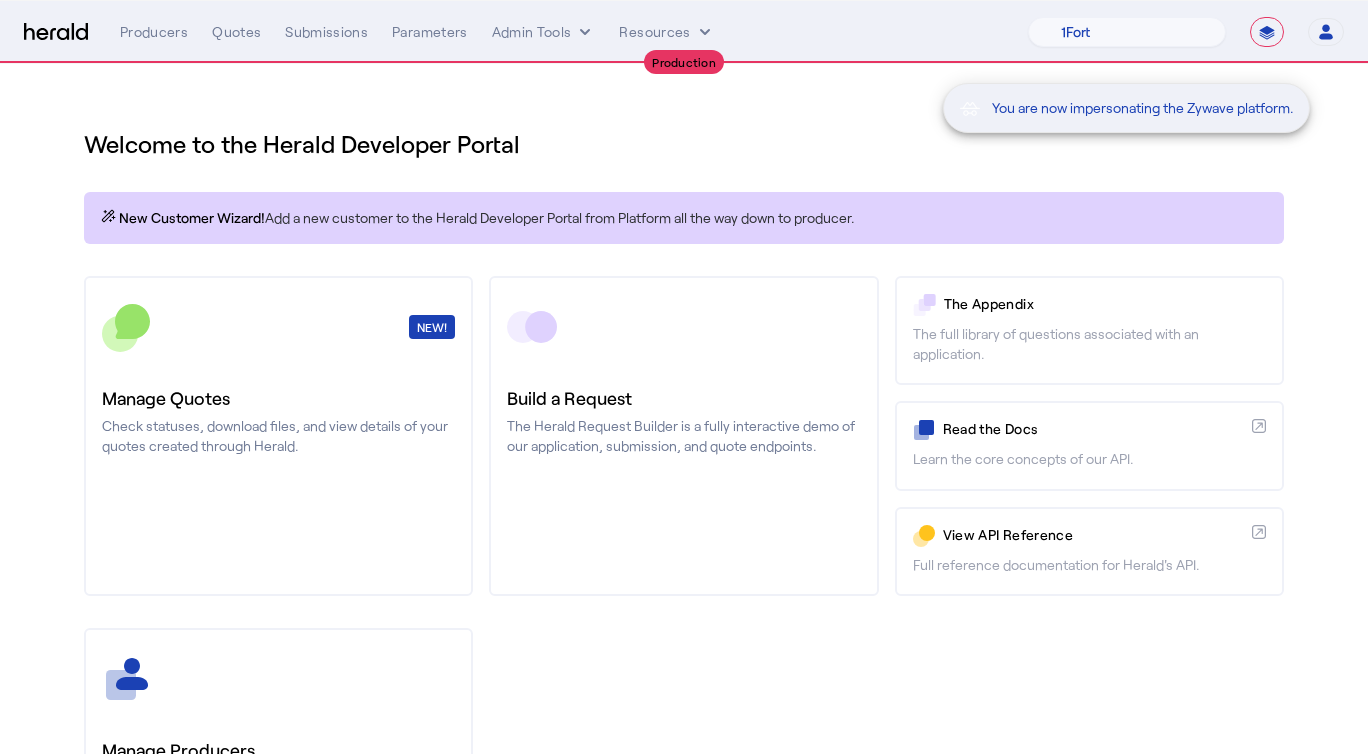 click on "You are now impersonating the Zywave platform." at bounding box center [684, 377] 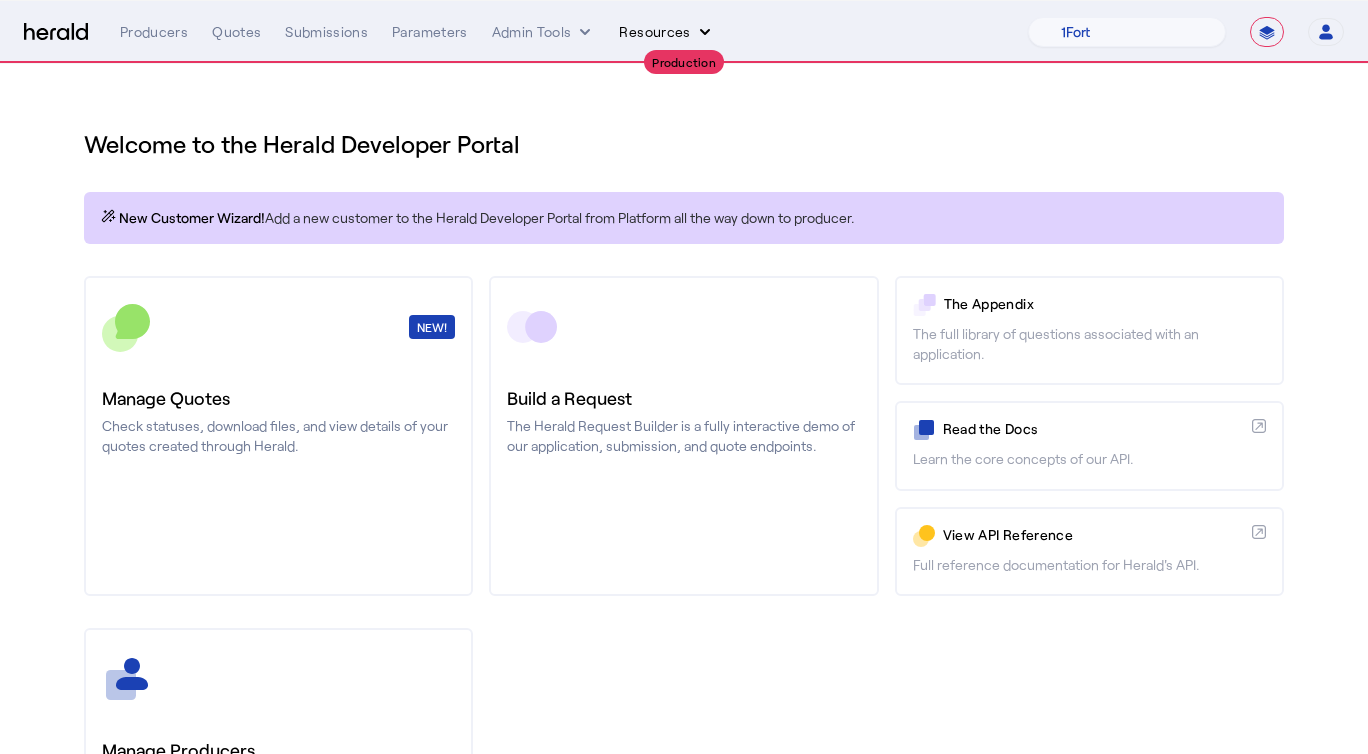 click on "Resources" at bounding box center [666, 32] 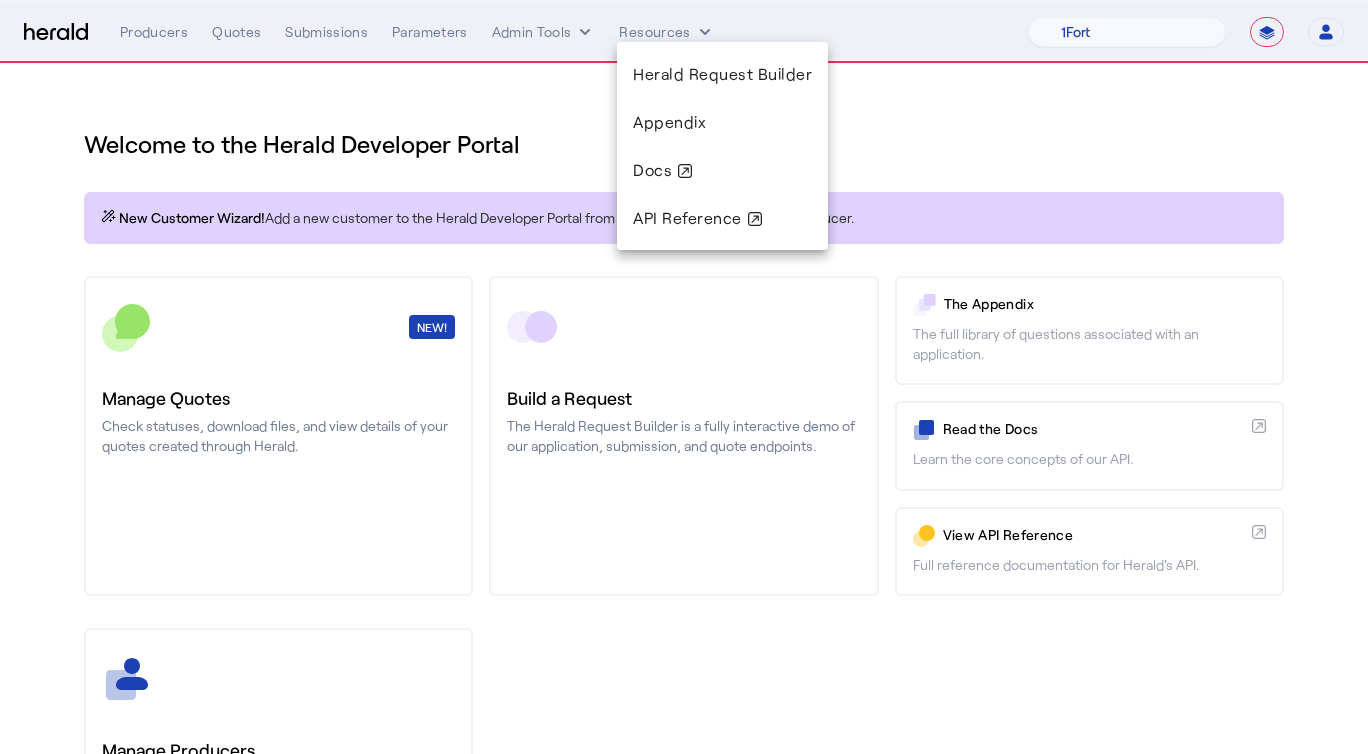 click at bounding box center [684, 377] 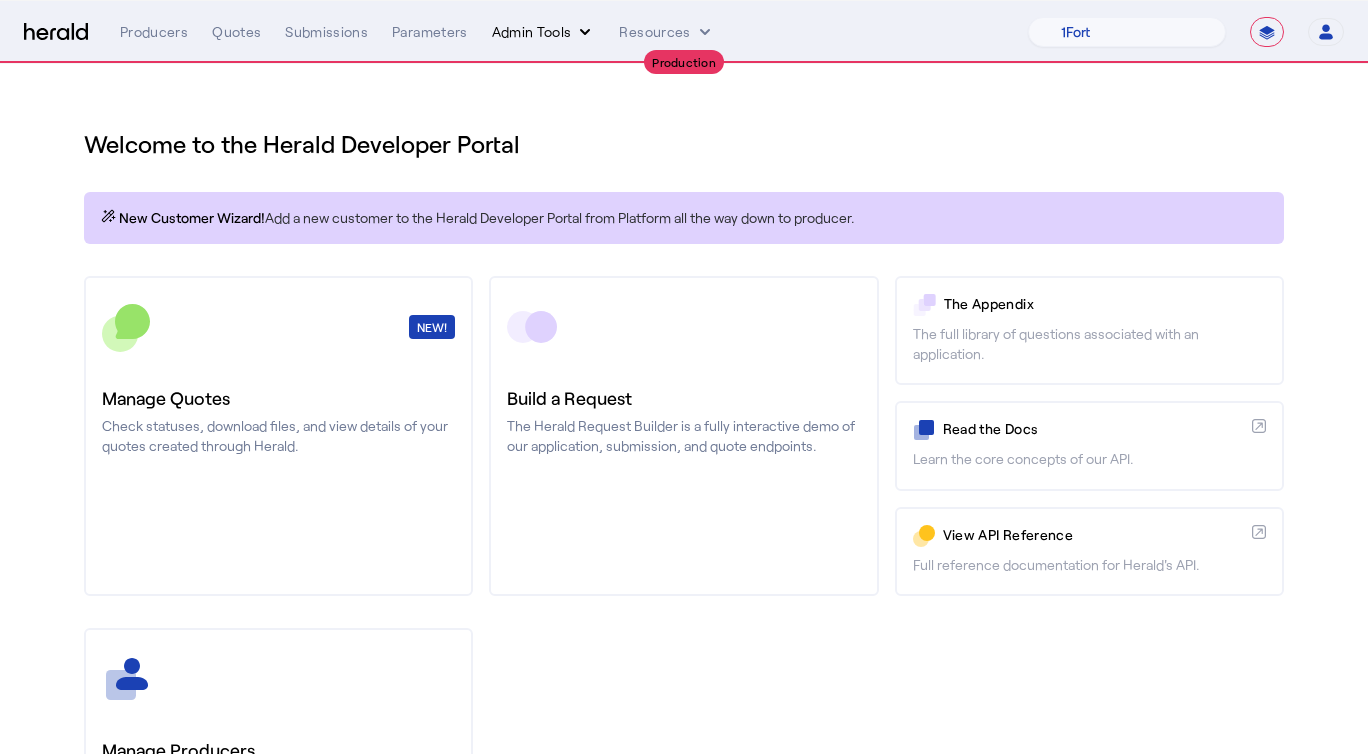 click 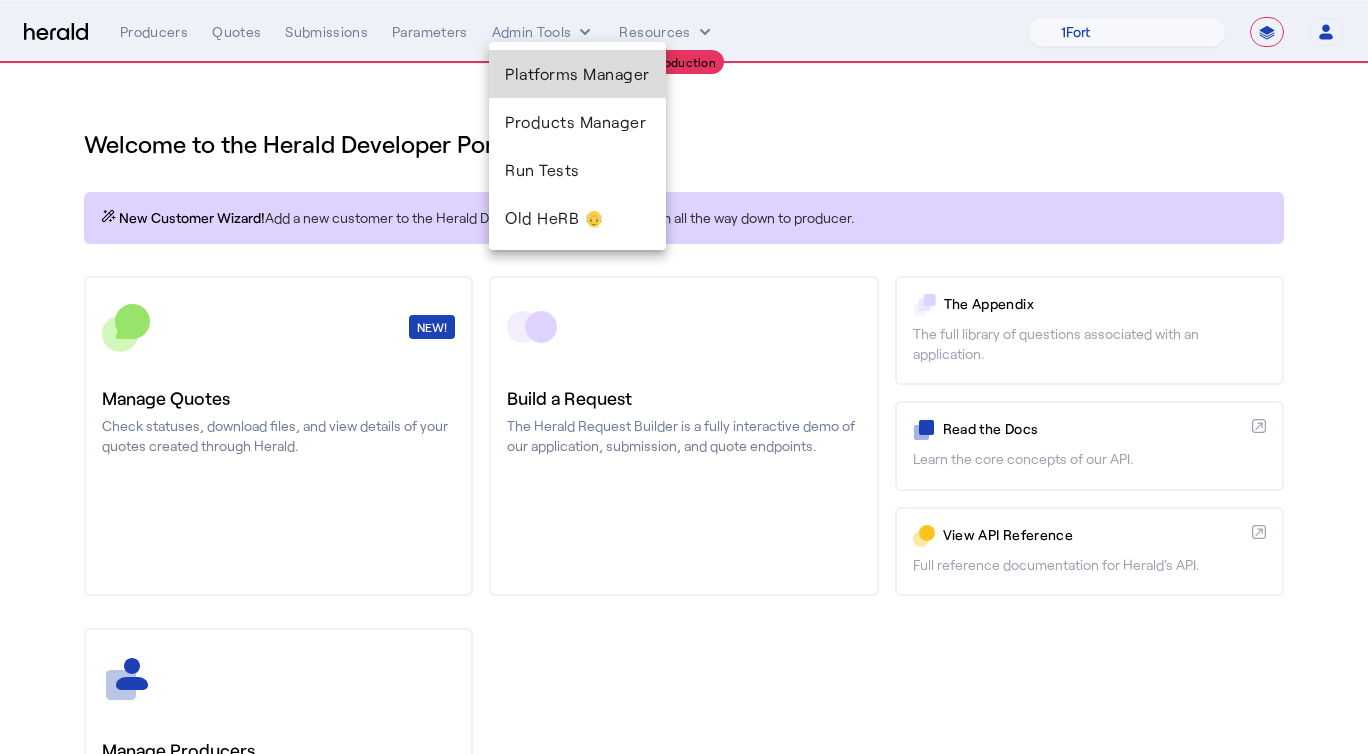click on "Platforms Manager" at bounding box center [577, 74] 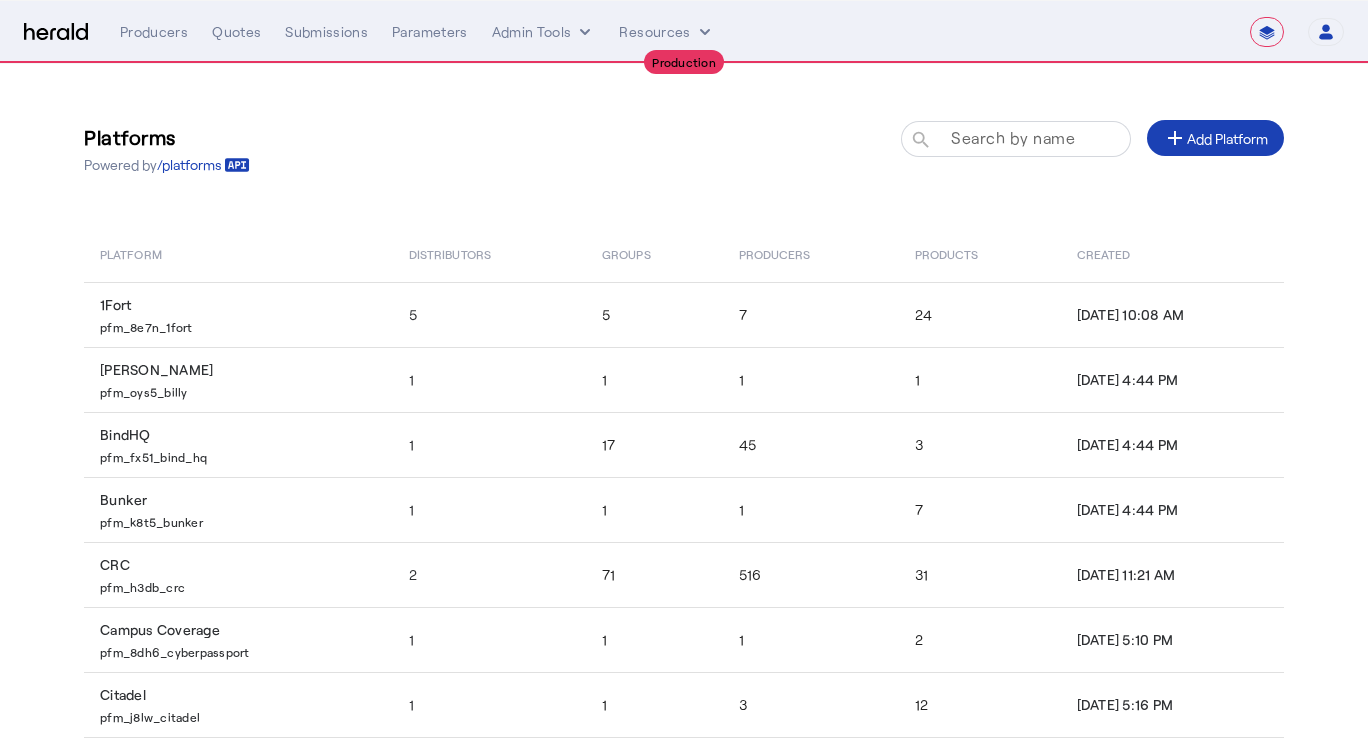 click on "Search by name" at bounding box center [1013, 137] 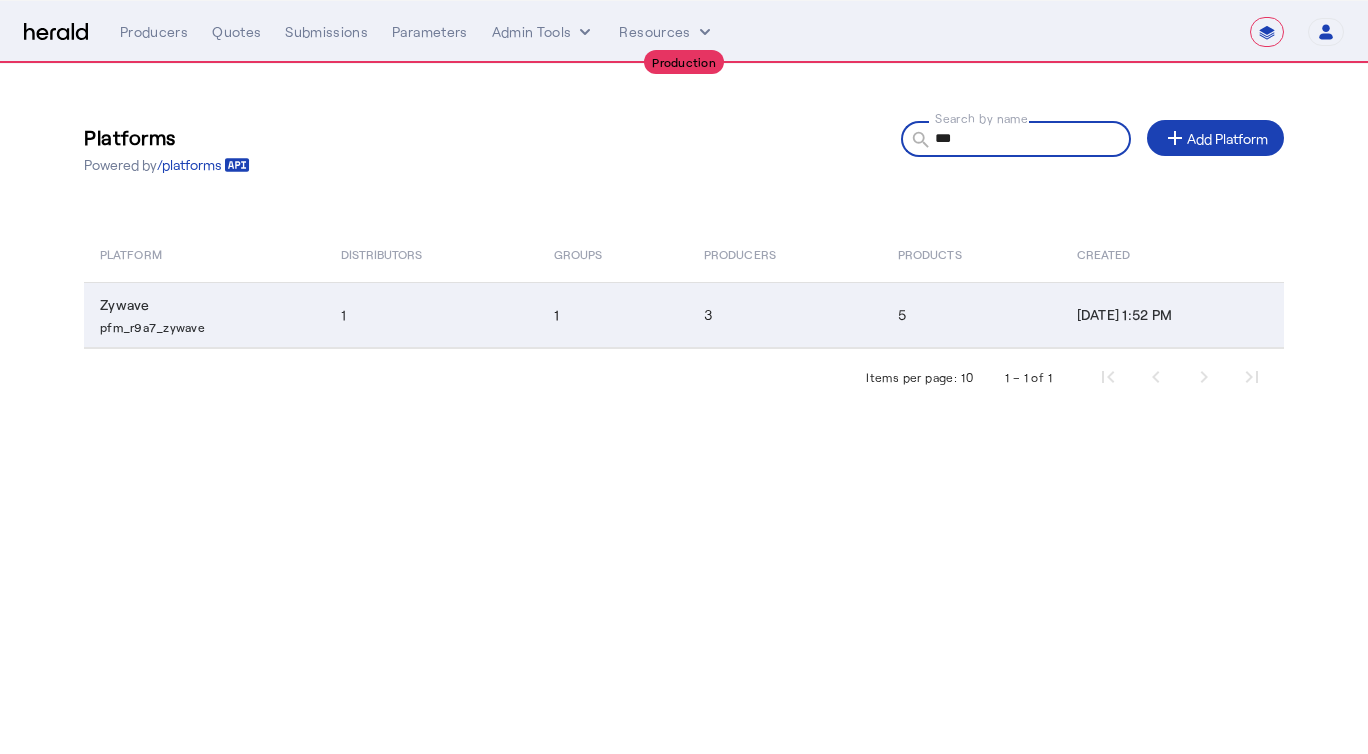 type on "***" 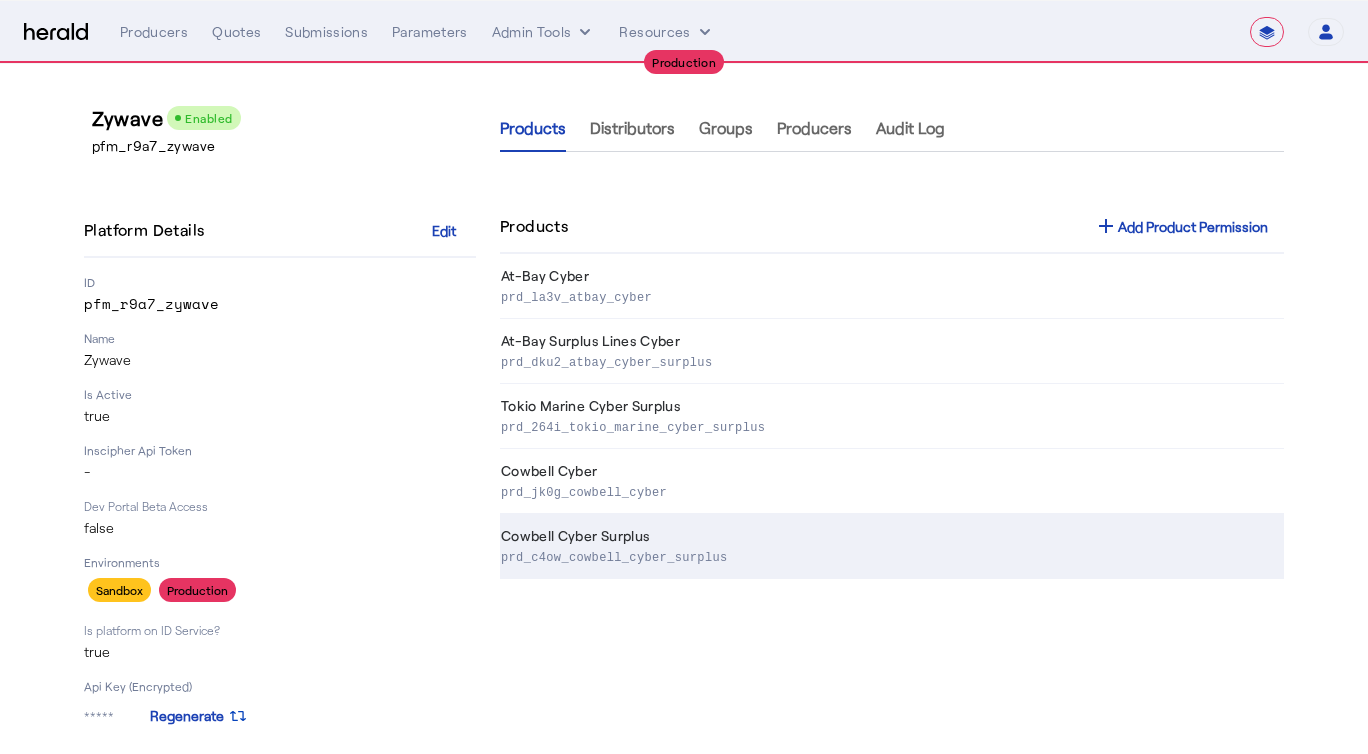 click on "Cowbell Cyber Surplus  prd_c4ow_cowbell_cyber_surplus" 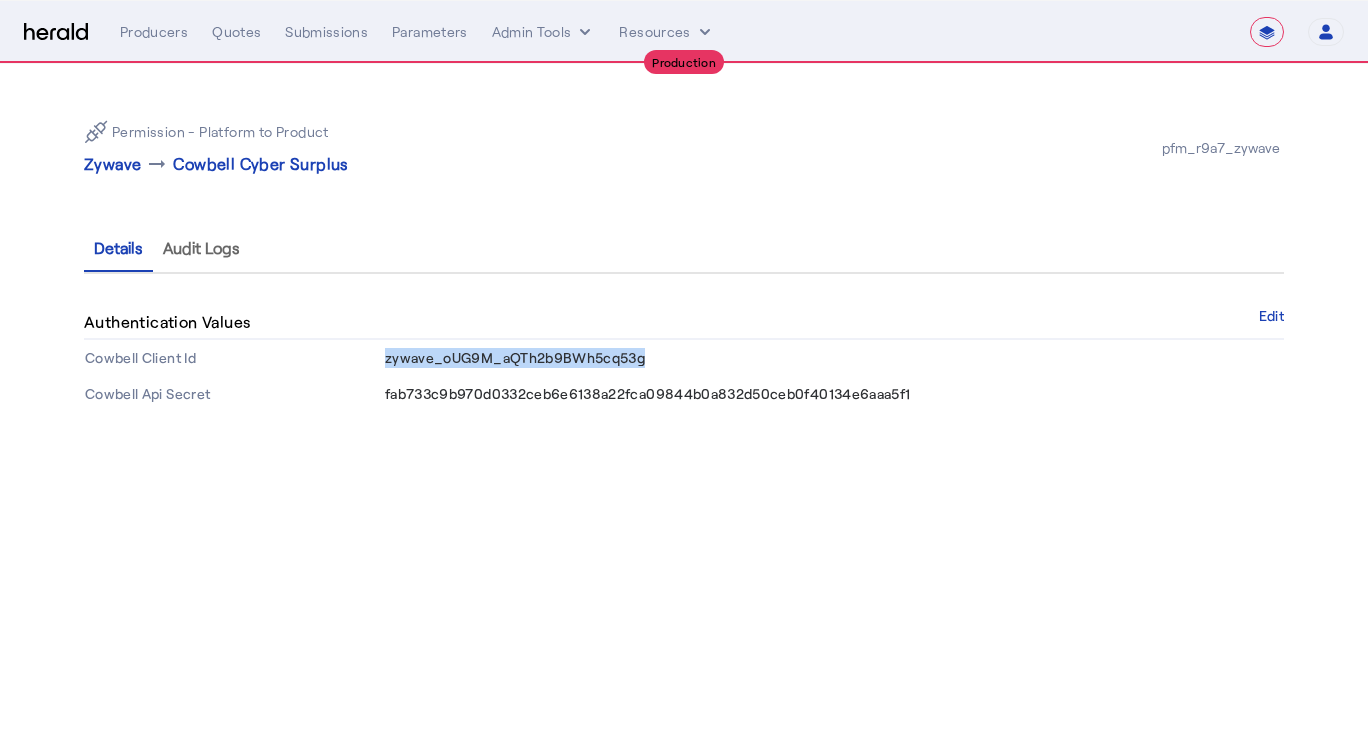 drag, startPoint x: 649, startPoint y: 358, endPoint x: 383, endPoint y: 361, distance: 266.0169 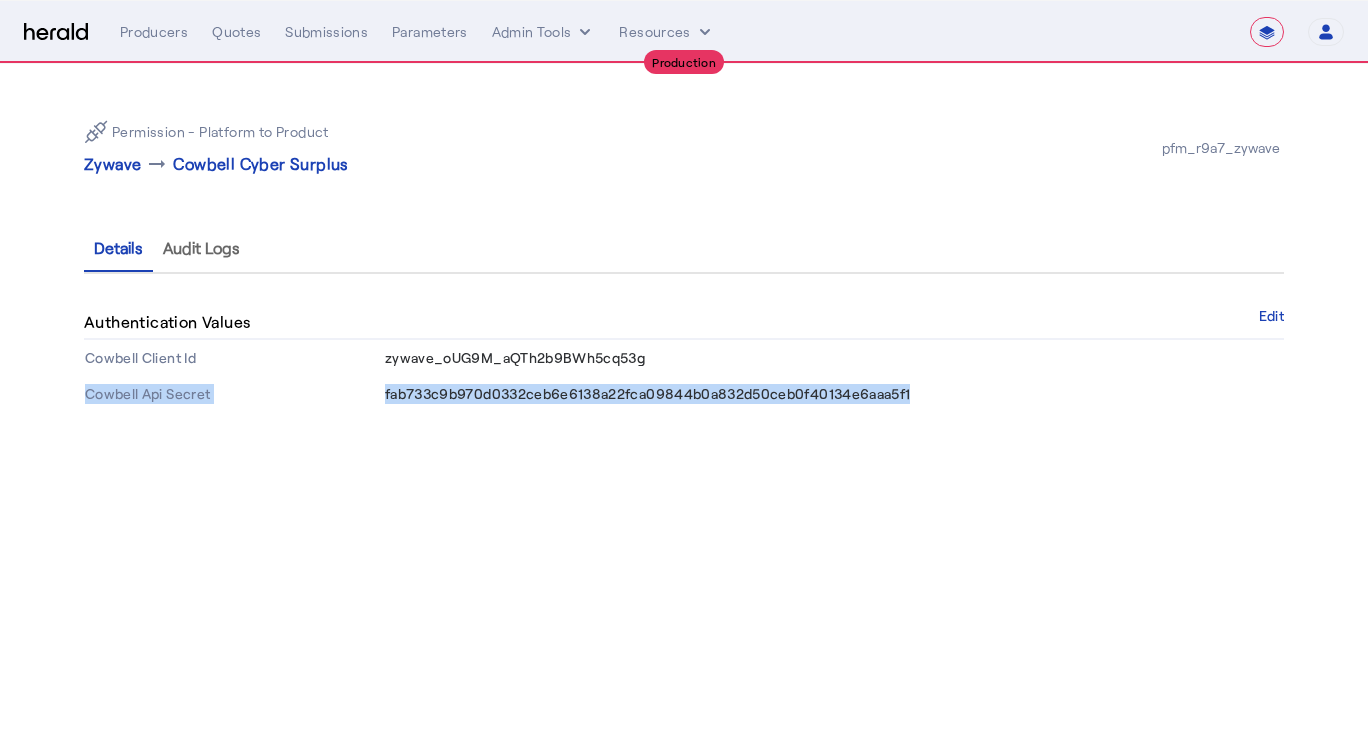 drag, startPoint x: 382, startPoint y: 396, endPoint x: 949, endPoint y: 393, distance: 567.00793 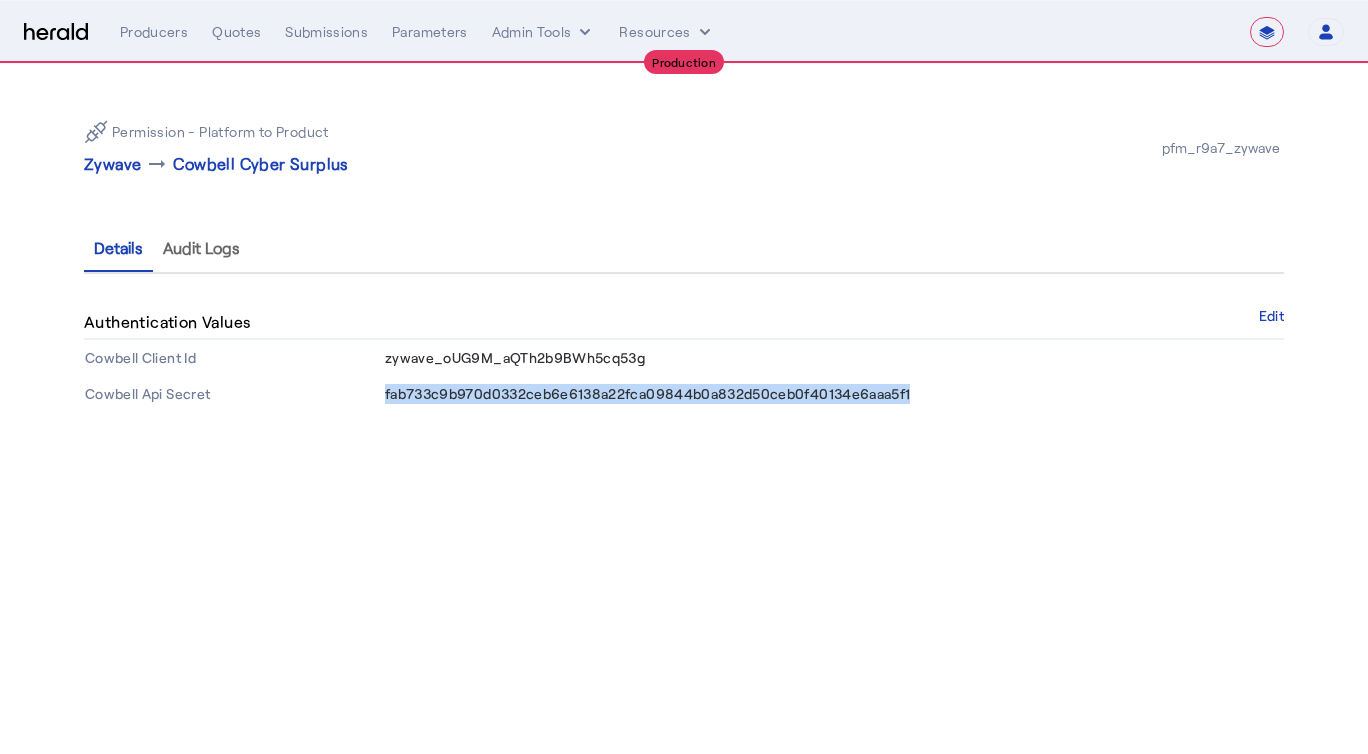 drag, startPoint x: 913, startPoint y: 393, endPoint x: 390, endPoint y: 378, distance: 523.2151 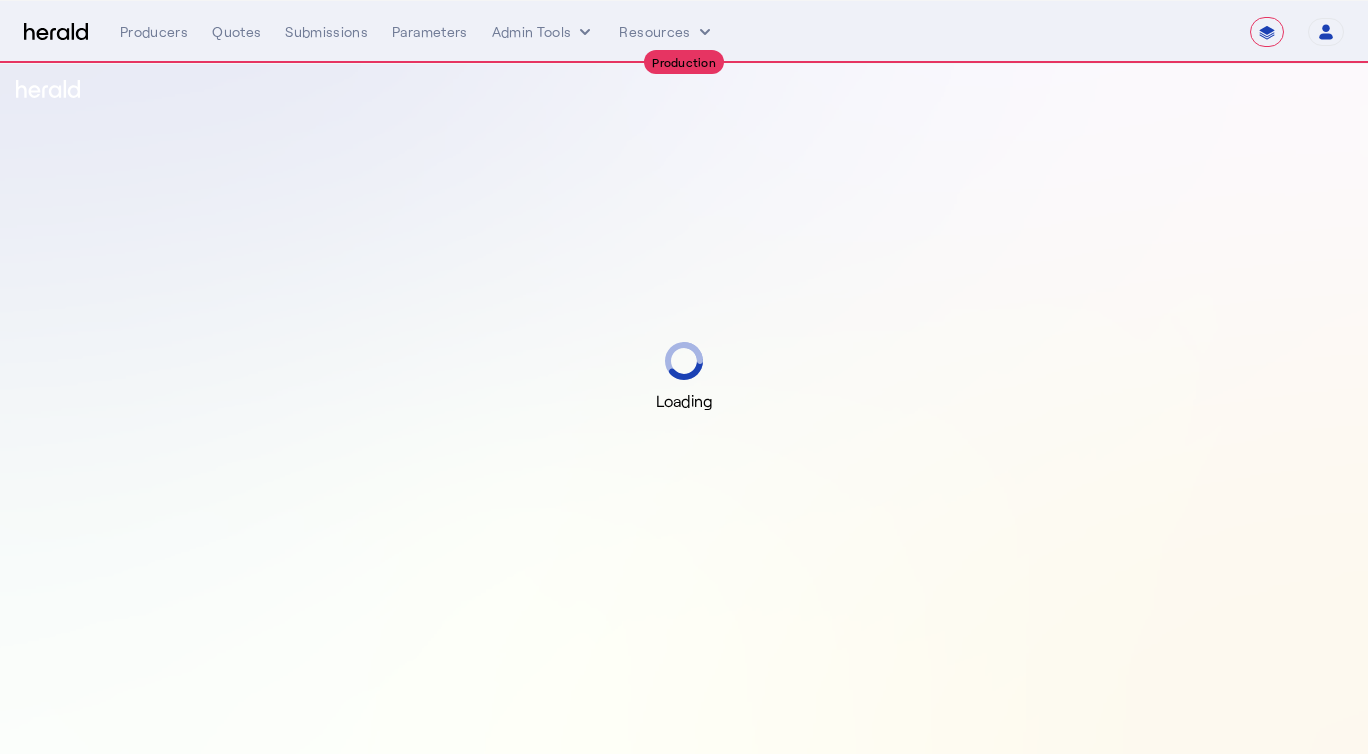 select on "**********" 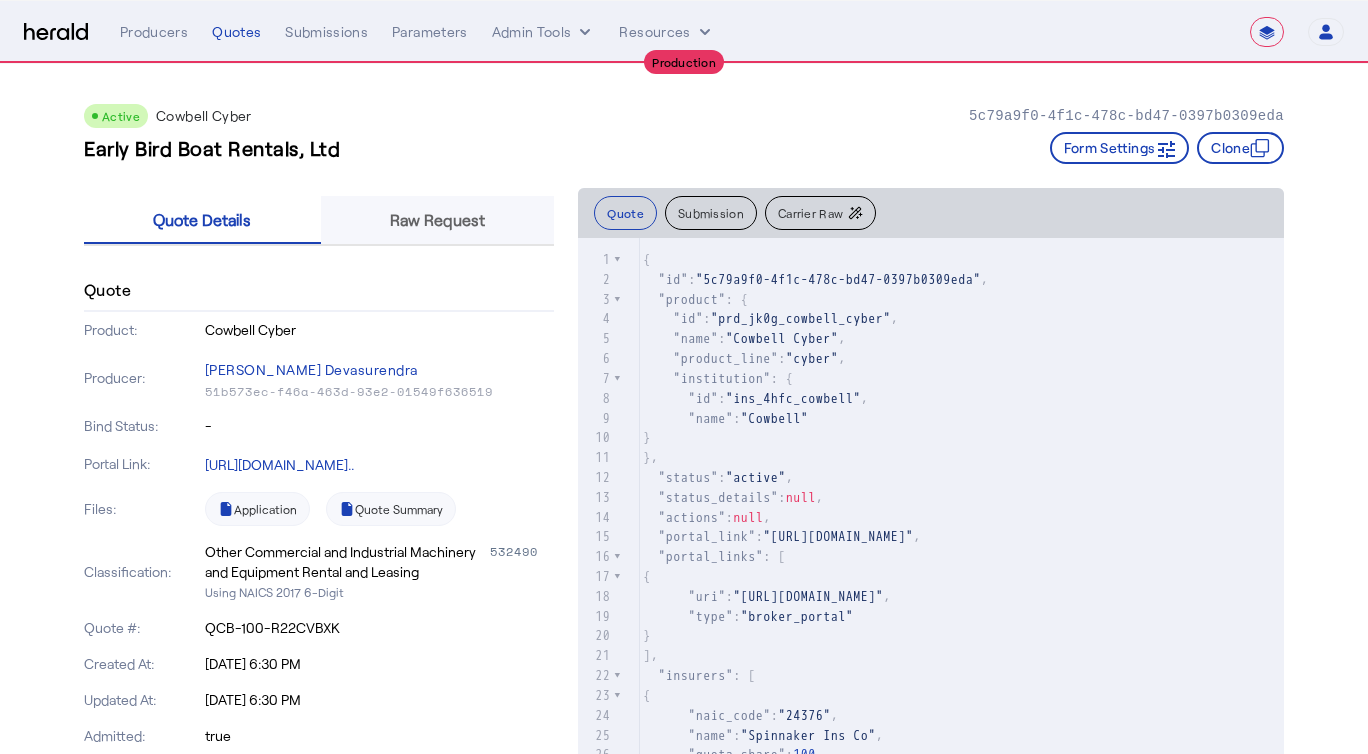 click on "Raw Request" at bounding box center (437, 220) 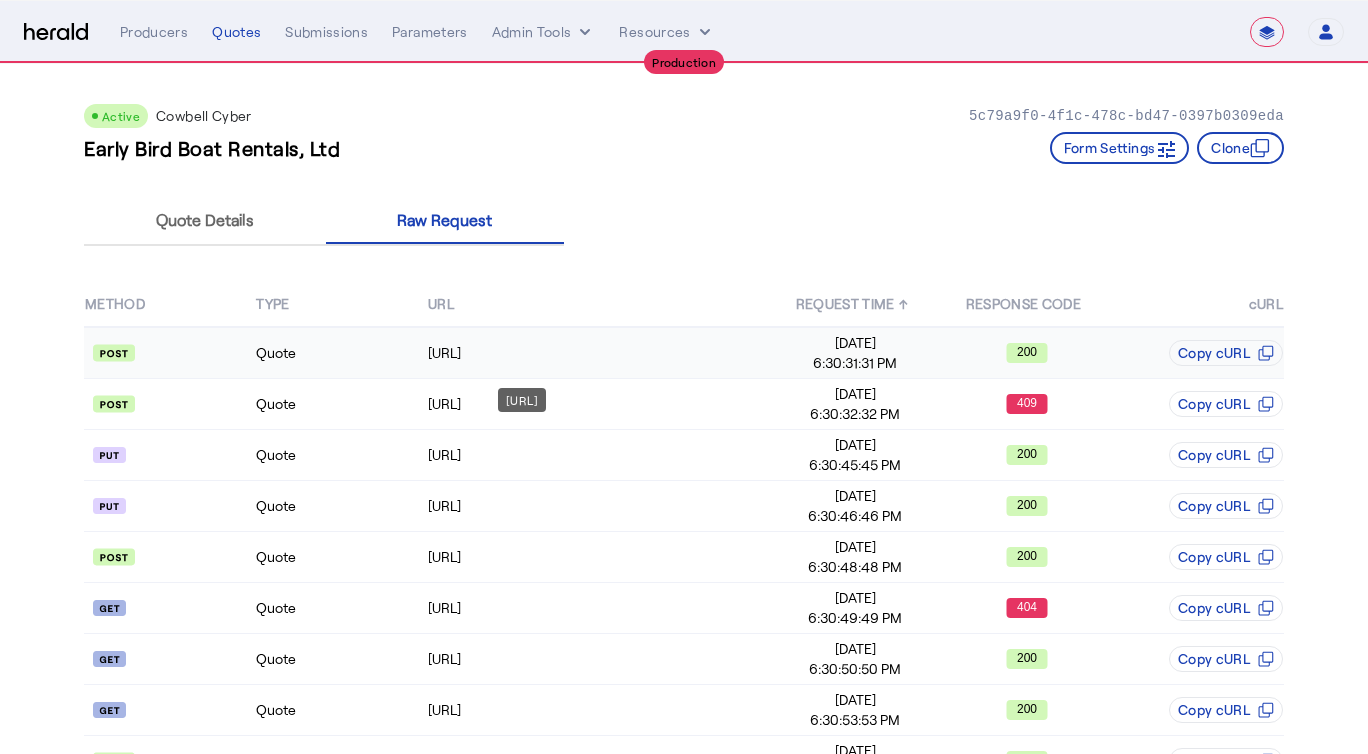 drag, startPoint x: 412, startPoint y: 352, endPoint x: 721, endPoint y: 364, distance: 309.2329 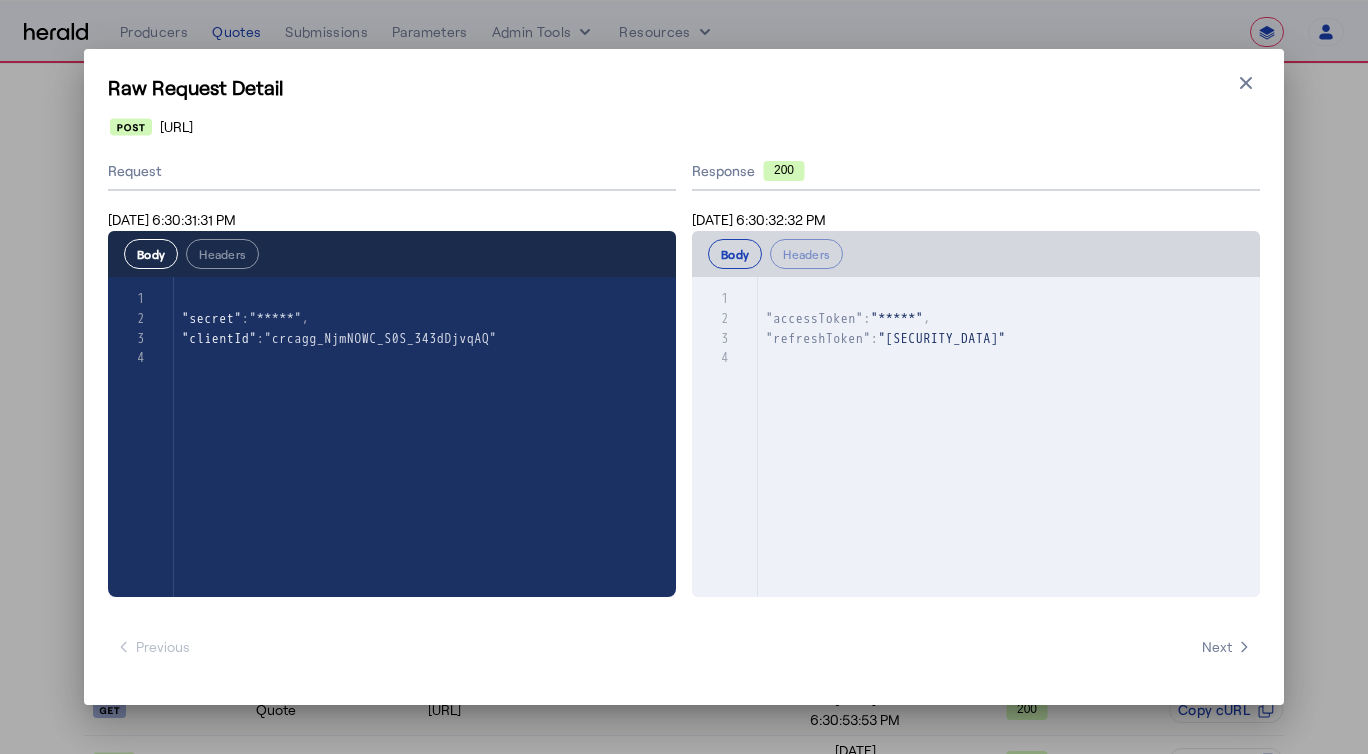 type 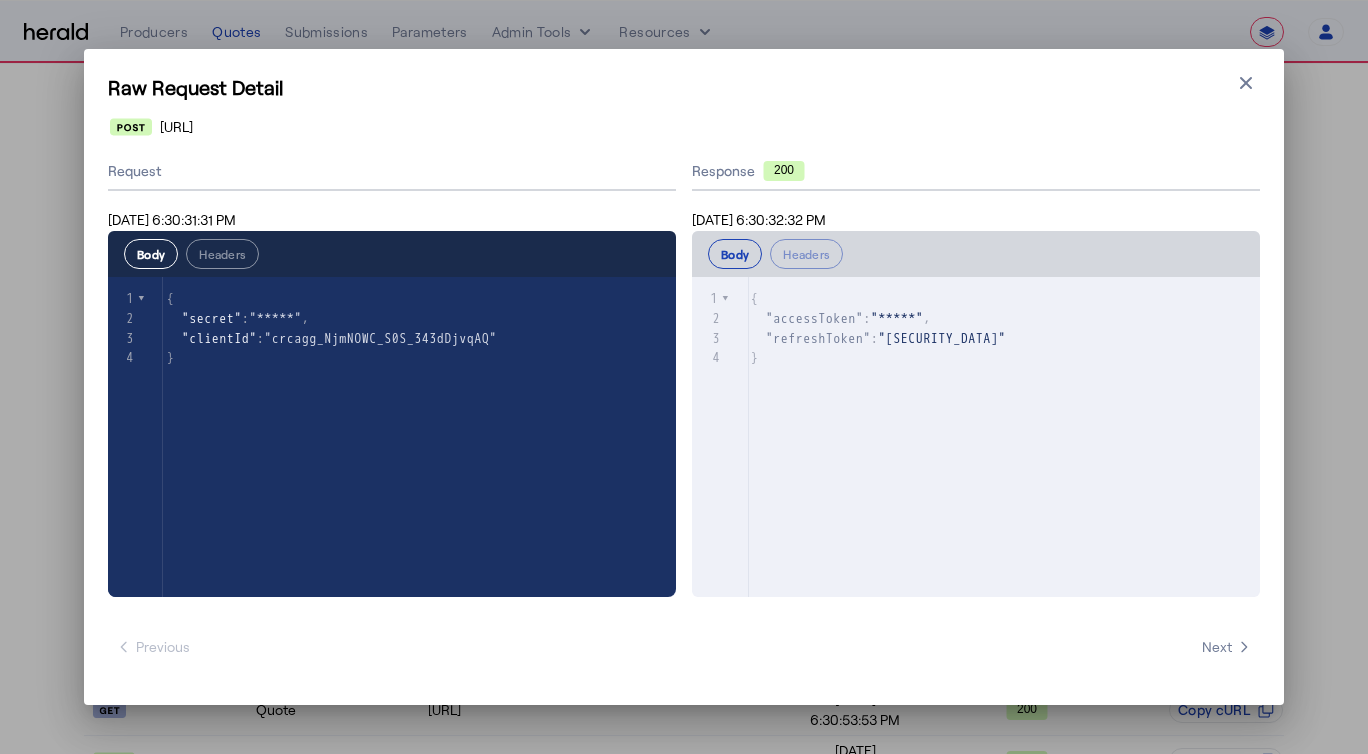 click on "Raw Request Detail Close modal https://api.cowbellcyber.ai/api/auth/v1/api/token  Request  Jul 8, 2025 6:30:31:31 PM  Body   Headers       xxxxxxxxxx 4   1 { 2    "secret" :  "*****" , 3    "clientId" :  "crcagg_NjmNOWC_S0S_343dDjvqAQ" 4 }  Response   200  Jul 8, 2025 6:30:32:32 PM  Body   Headers       xxxxxxxxxx 4   1 { 2    "accessToken" :  "*****" , 3    "refreshToken" :  "eyJhbGciOiJIUzI1NiJ9.eyJ0dCI6IkFQSSIsInN0IjoiRElHSVRBTCIsInN1YiI6ImNyY2FnZ19Oam1OT1dDX1MwU18zNDNkRGp2cUFRIiwiYXQiOiJESUdJVEFMIiwiZXhwIjoxNzU0NDMzMDMyLCJhbiI6IkNSQyBBUEkiLCJpYXQiOjE3NTIwMTM4MzIsIm4iOiJBUEktS0VZIGNyY2FnZ19Oam1OT1dDX1MwU18zNDNkRGp2cUFRIiwiYWNjdCI6Ijc2YzEyZjhjLWQ2NjYtNDE3OS1iMWFhLTBiZmMzNjYxZThhMSJ9.FBerw0wUZmzEky0pasPIf8iL4i0R_WRMa5Sb5YITCxg" 4 }  Previous   Next" at bounding box center [684, 377] 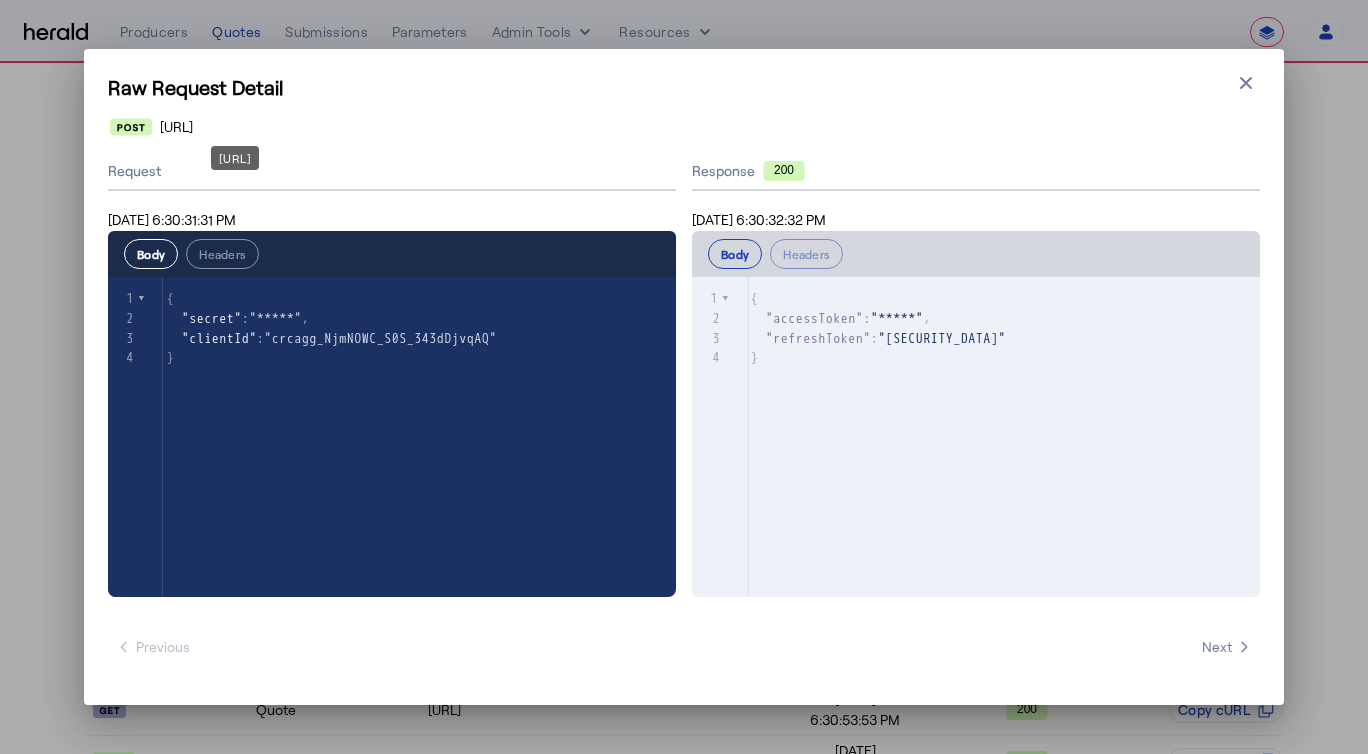 drag, startPoint x: 321, startPoint y: 128, endPoint x: 205, endPoint y: 128, distance: 116 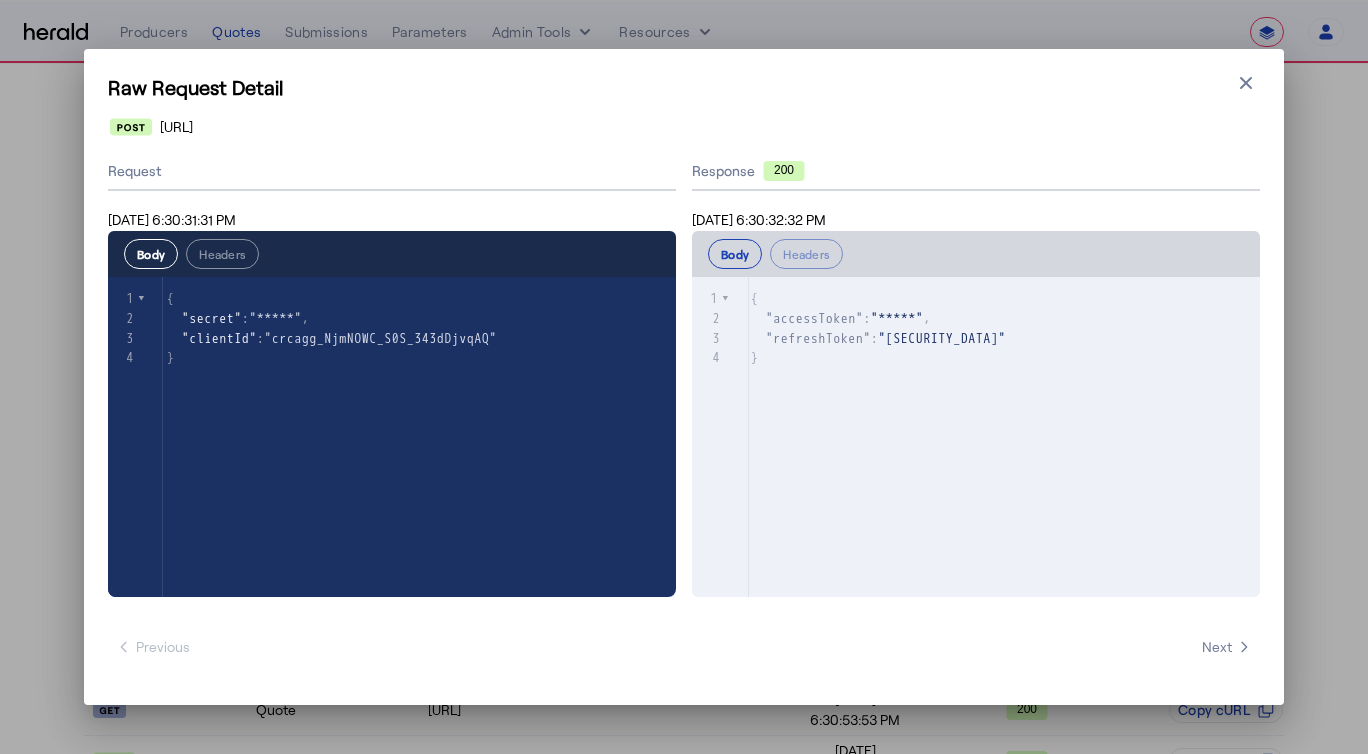 copy on "api.cowbellcyber.ai" 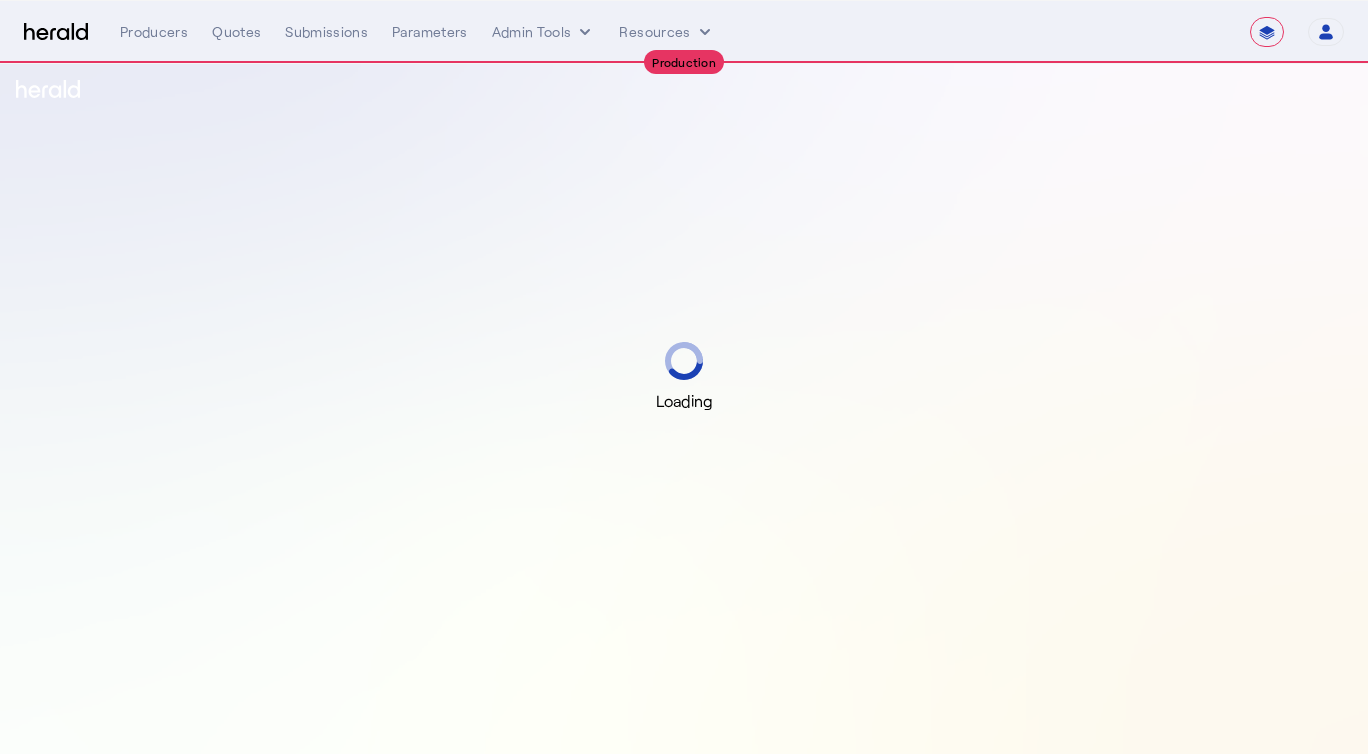select on "**********" 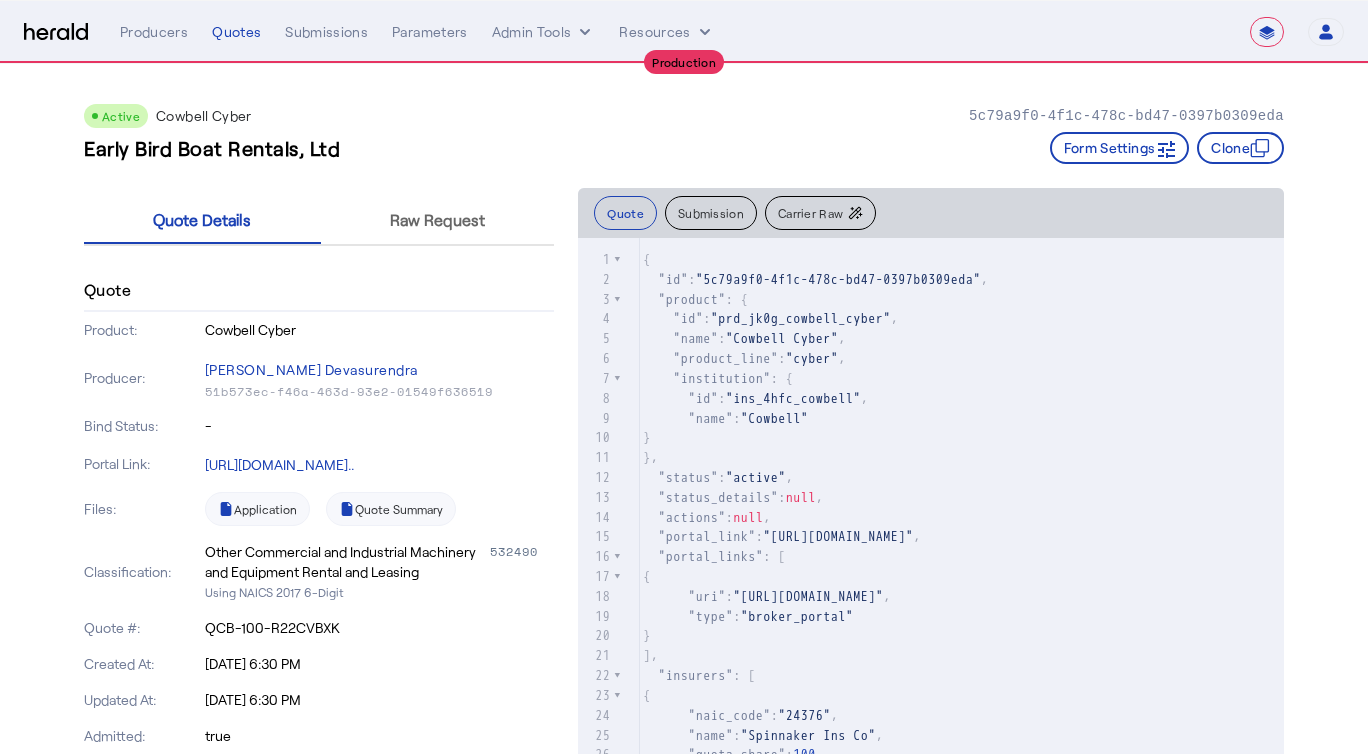 scroll, scrollTop: 0, scrollLeft: 0, axis: both 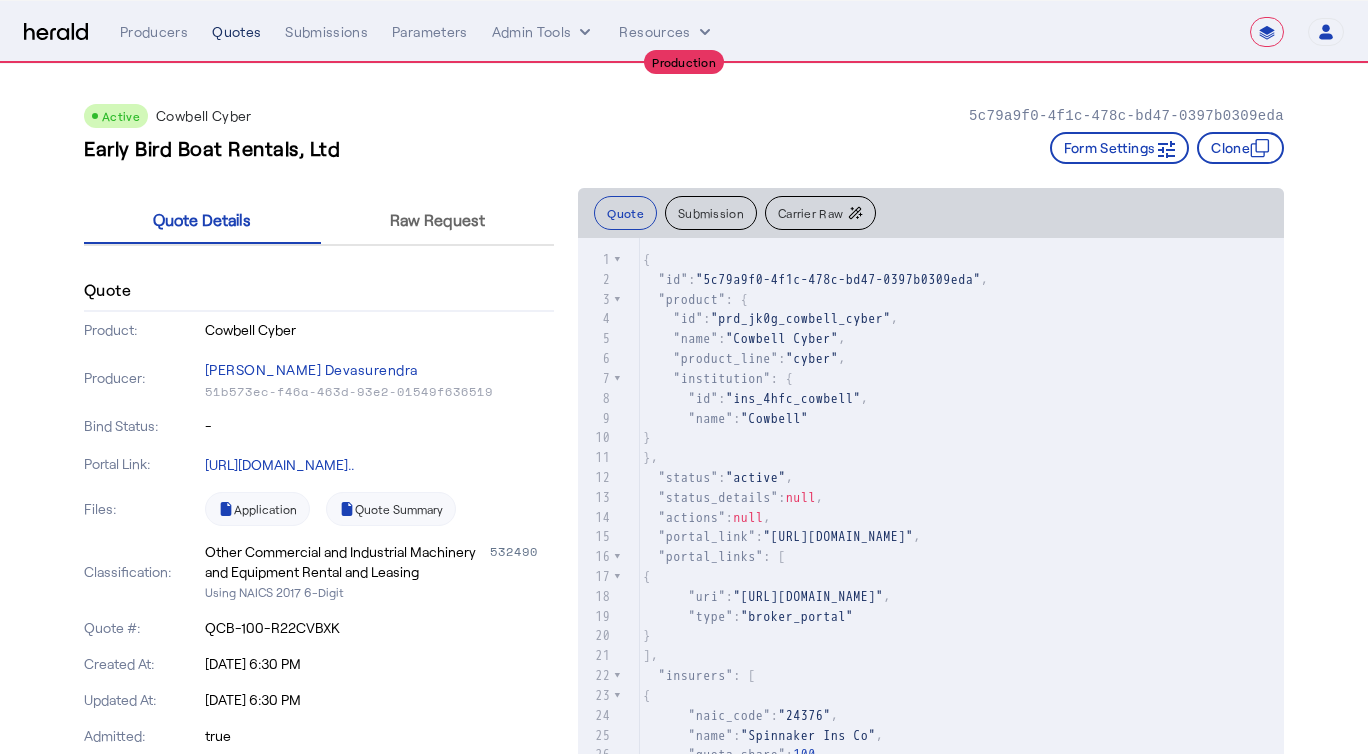 click on "Quotes" at bounding box center (236, 32) 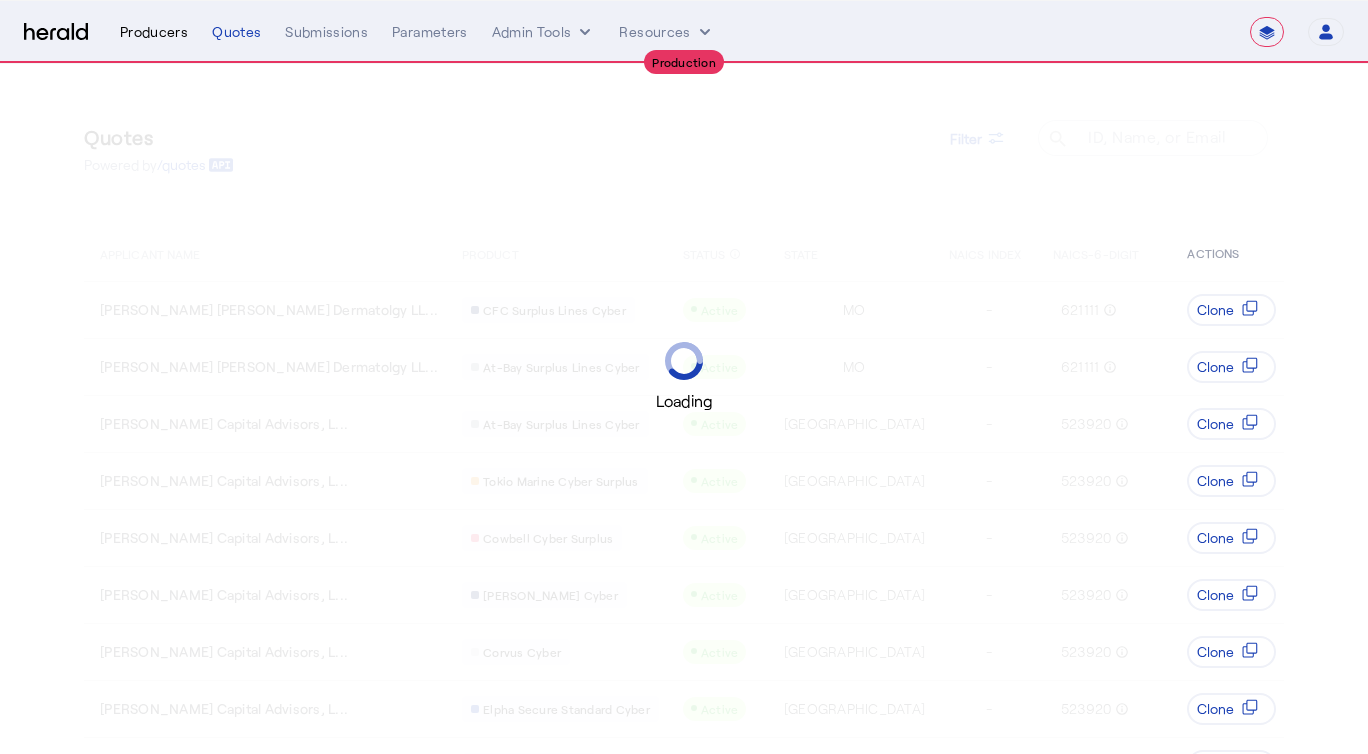 click on "Producers" at bounding box center (154, 32) 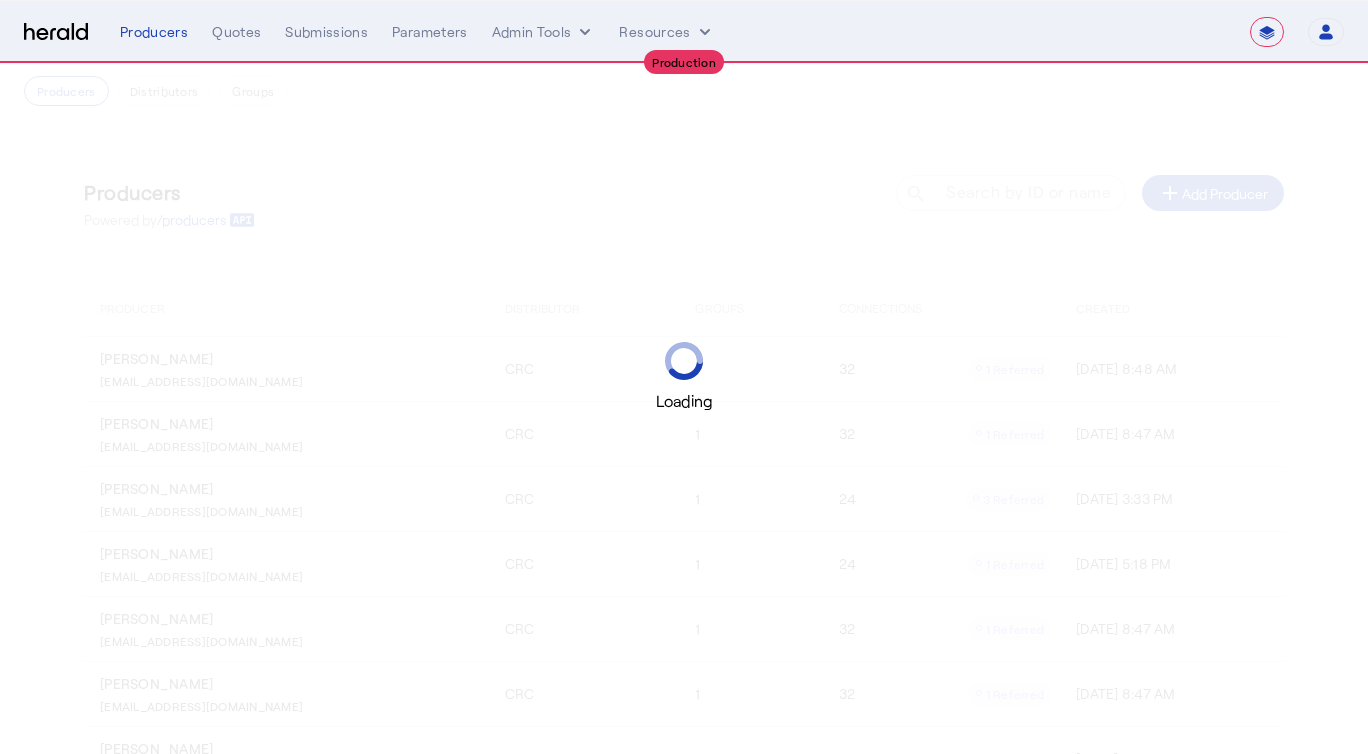 click at bounding box center [56, 32] 